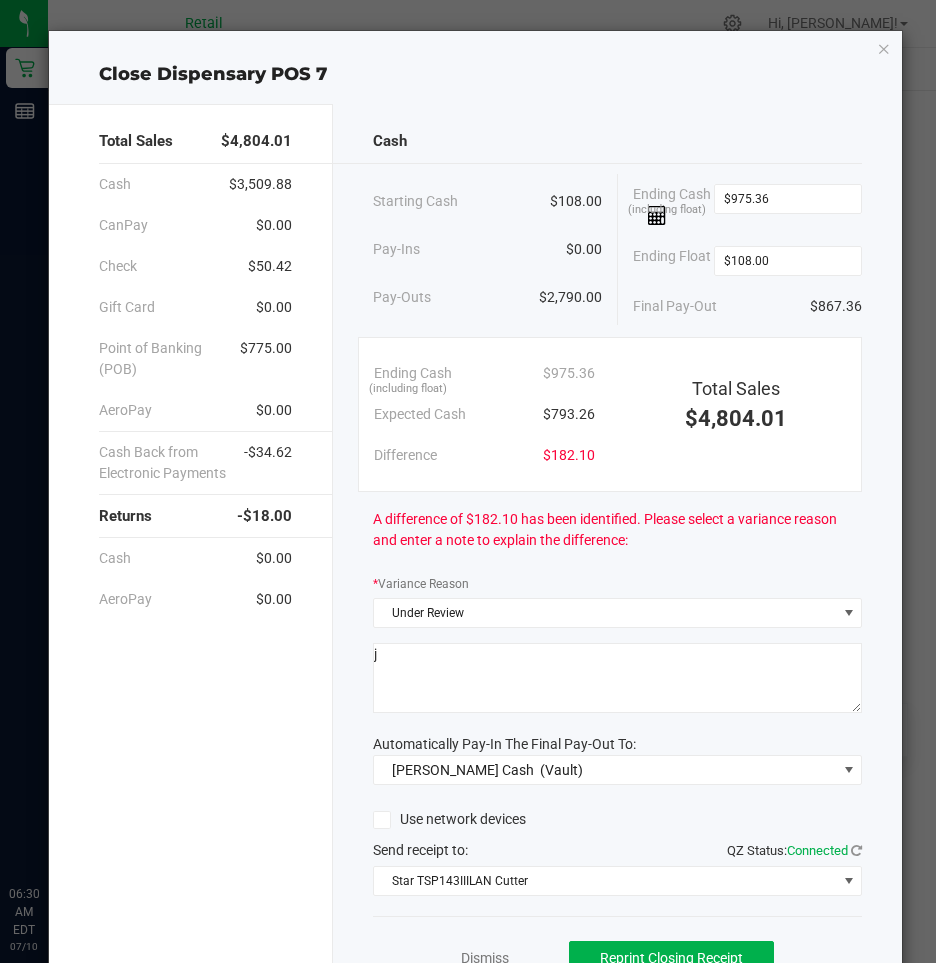 scroll, scrollTop: 0, scrollLeft: 0, axis: both 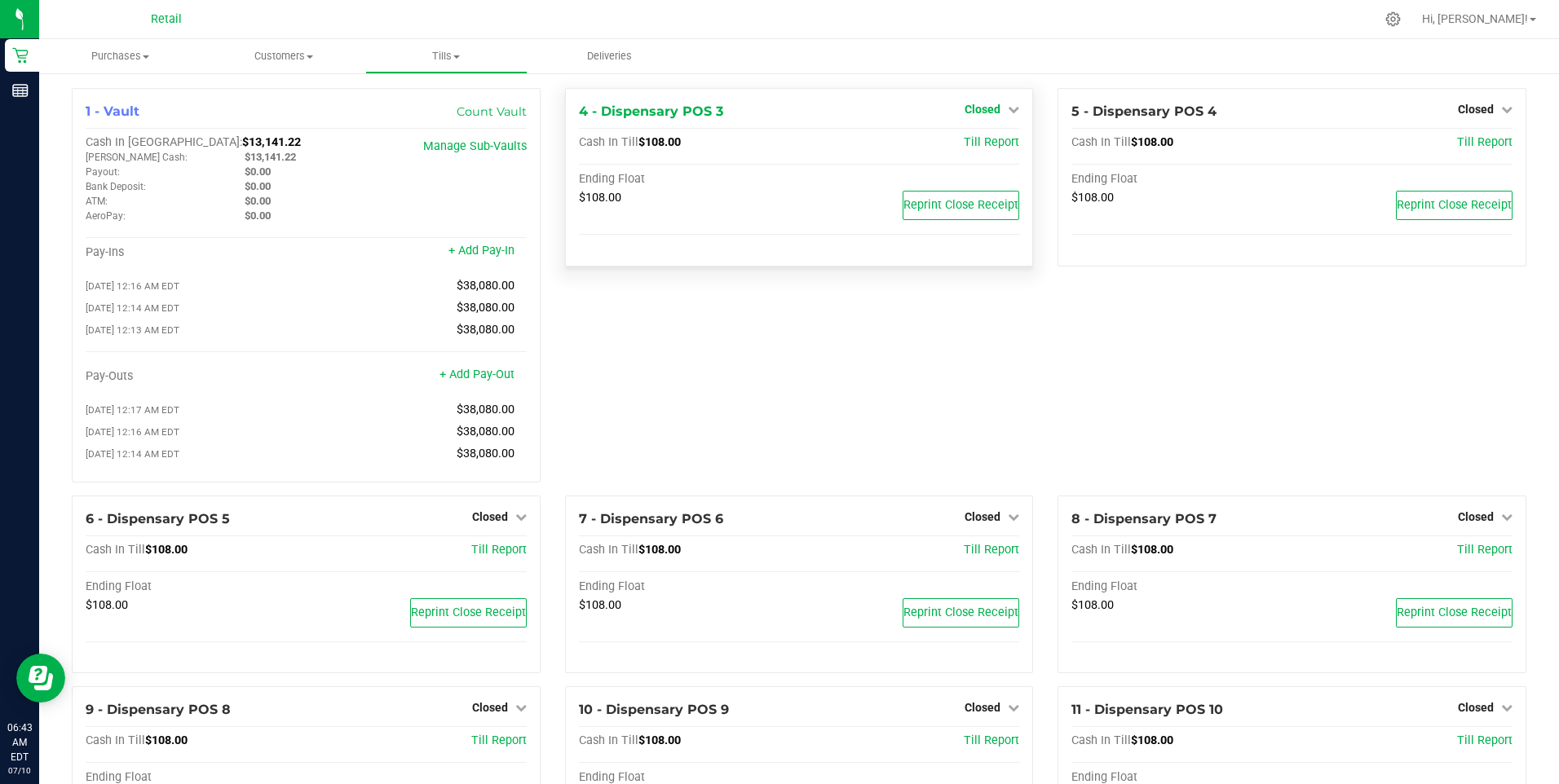 click at bounding box center (1014, 109) 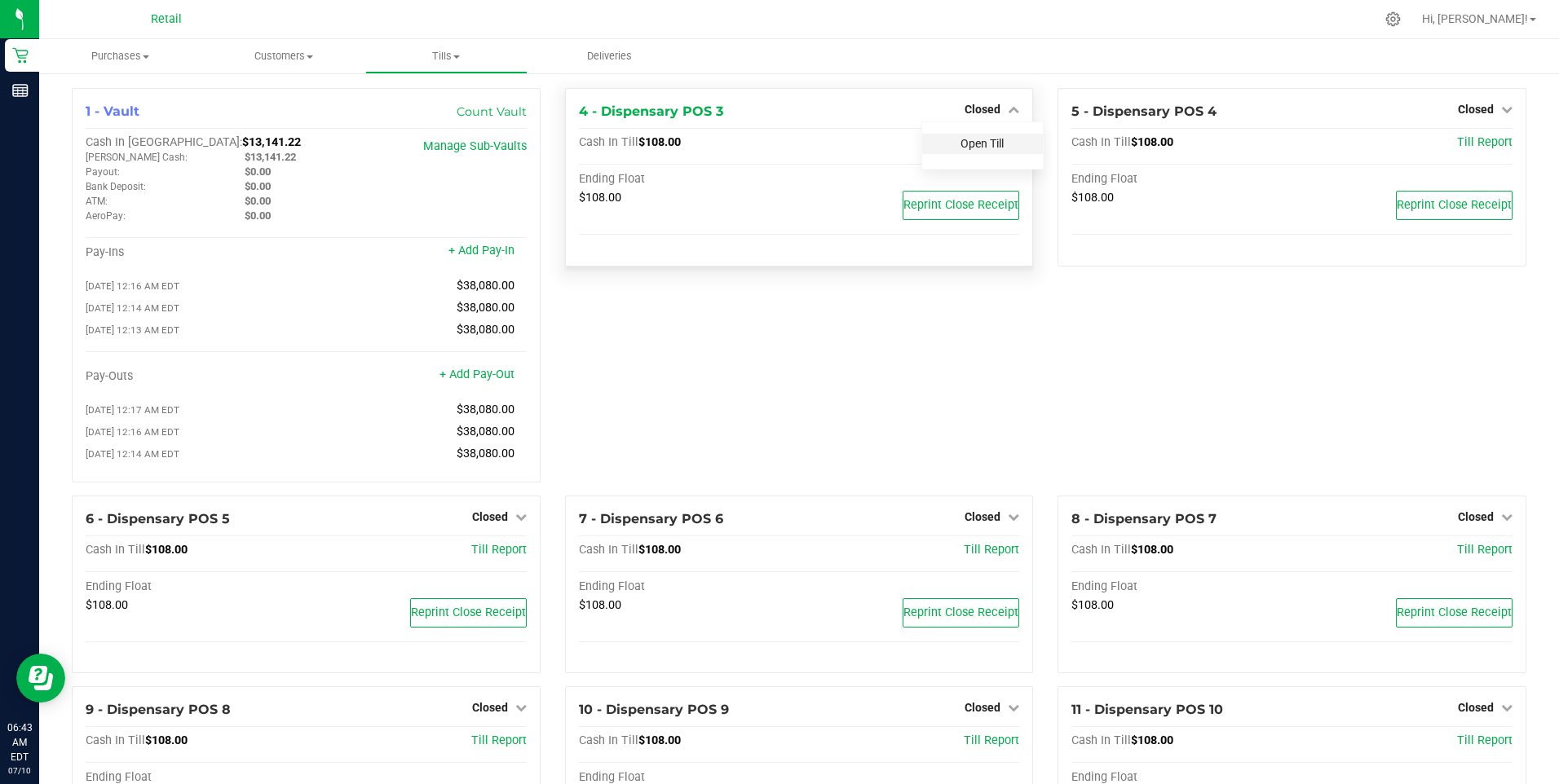 click on "Open Till" at bounding box center (982, 143) 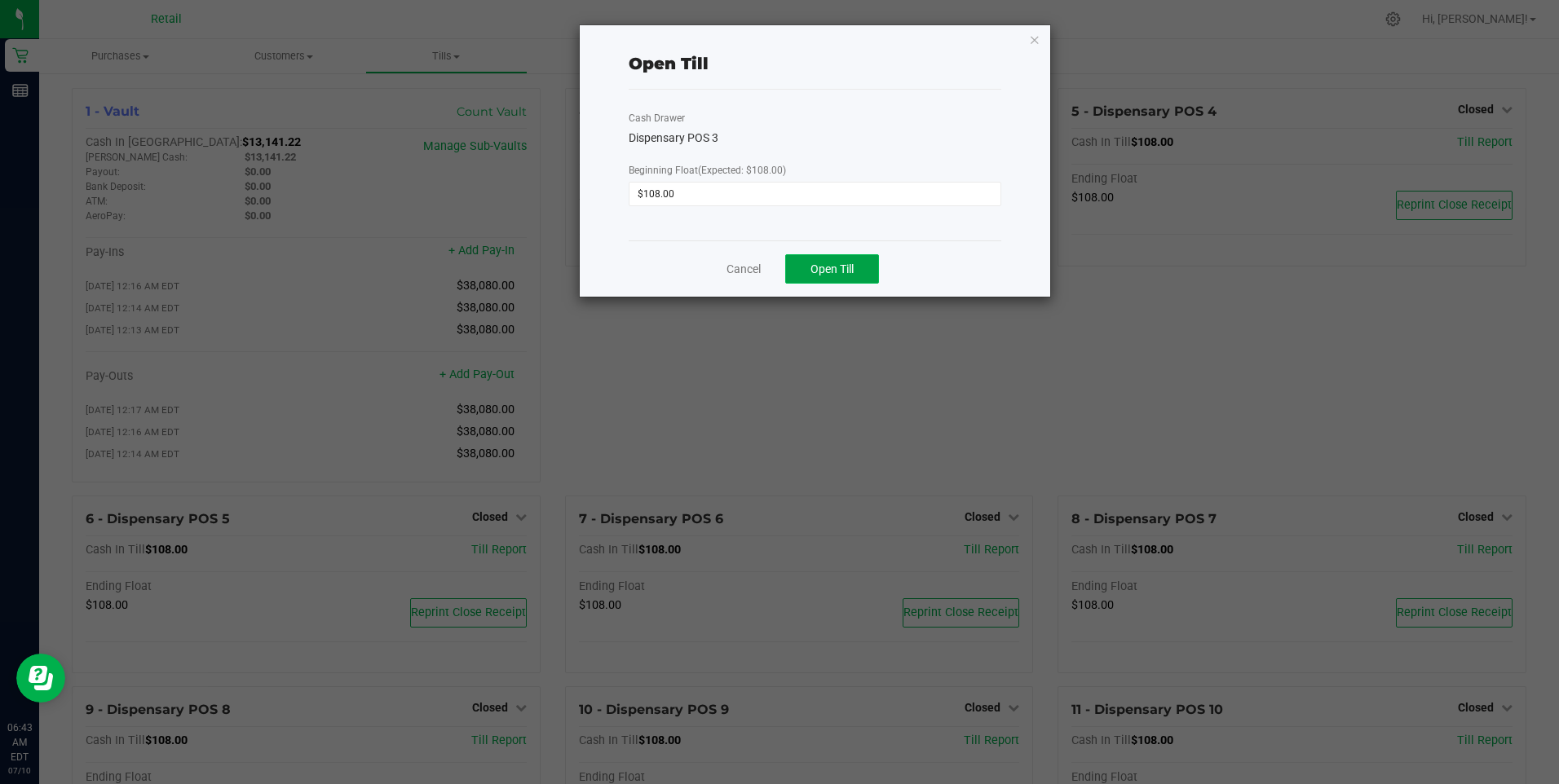 drag, startPoint x: 853, startPoint y: 269, endPoint x: 874, endPoint y: 269, distance: 21 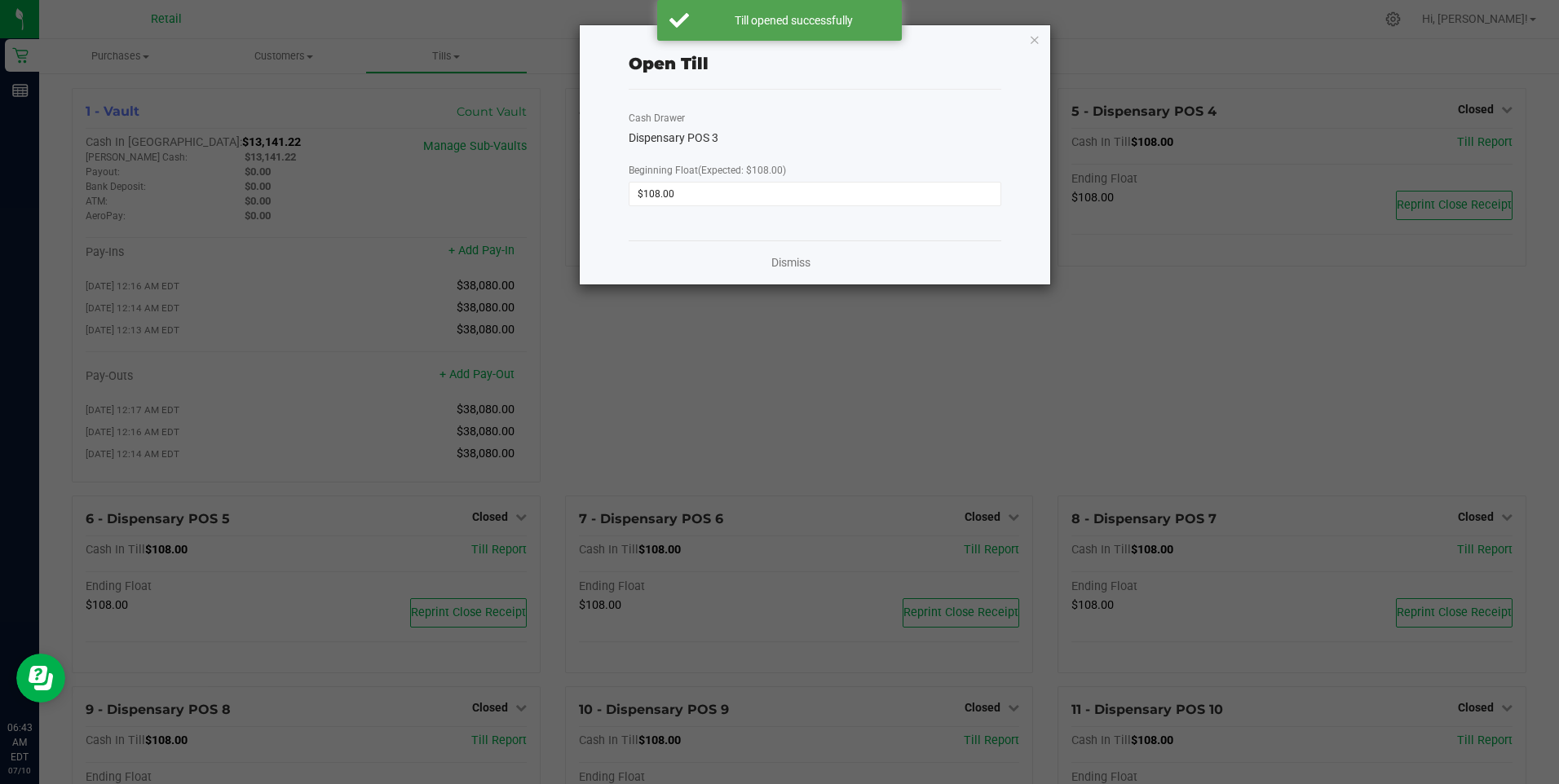 click on "Open Till   Cash Drawer   Dispensary POS 3   Beginning Float   (Expected: $108.00)  $108.00  Dismiss" 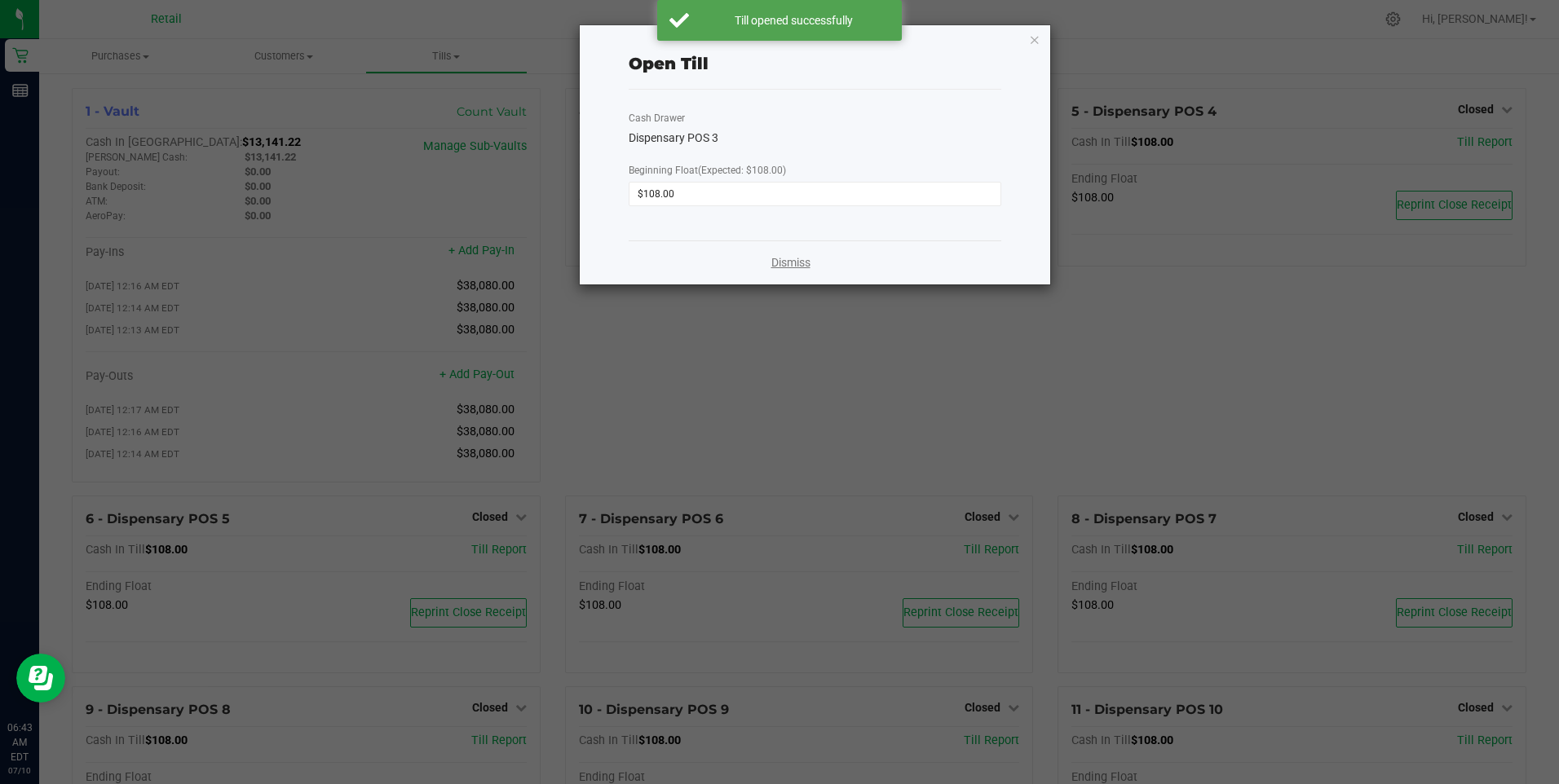 click on "Dismiss" 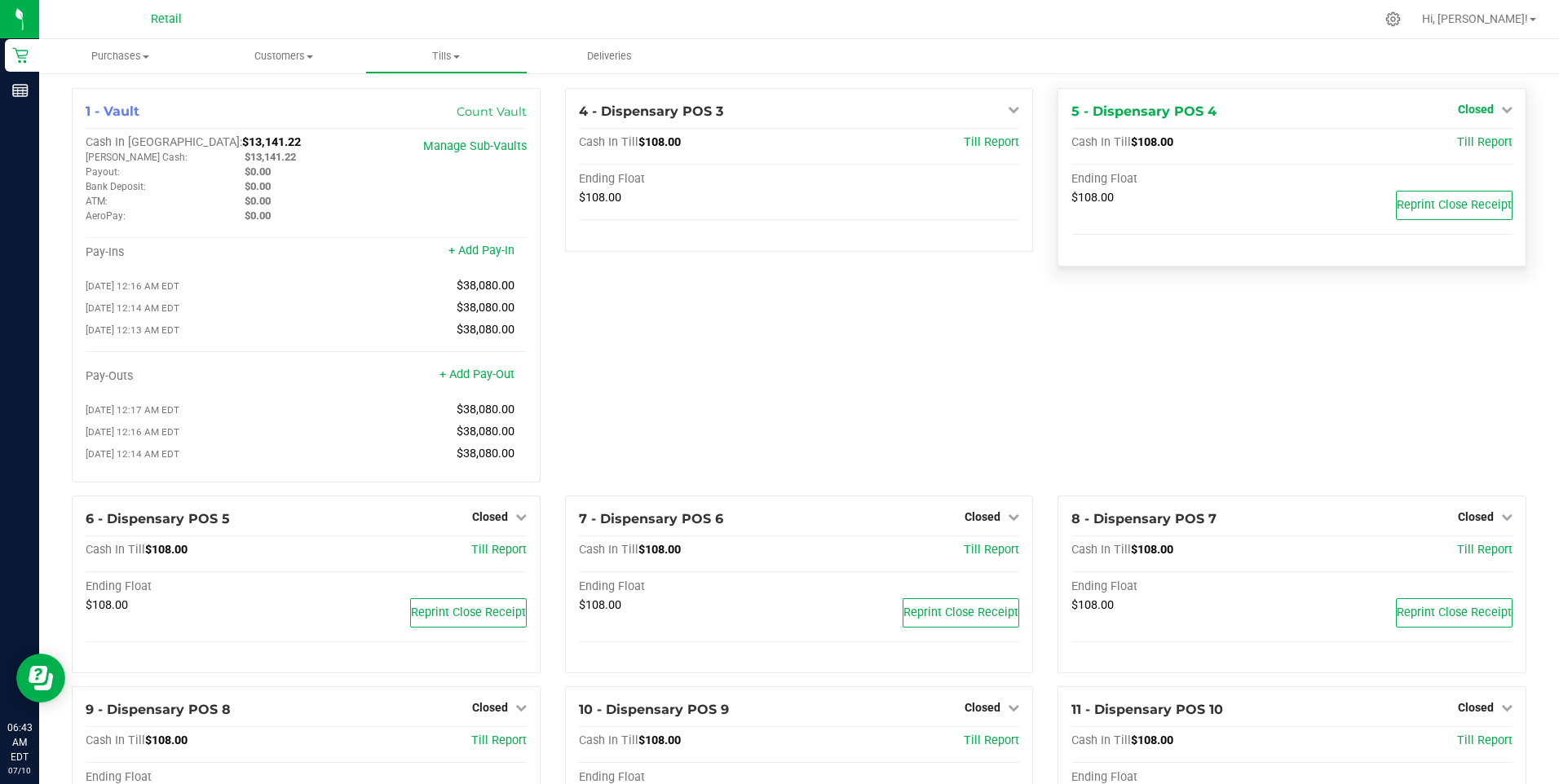 click at bounding box center (1507, 109) 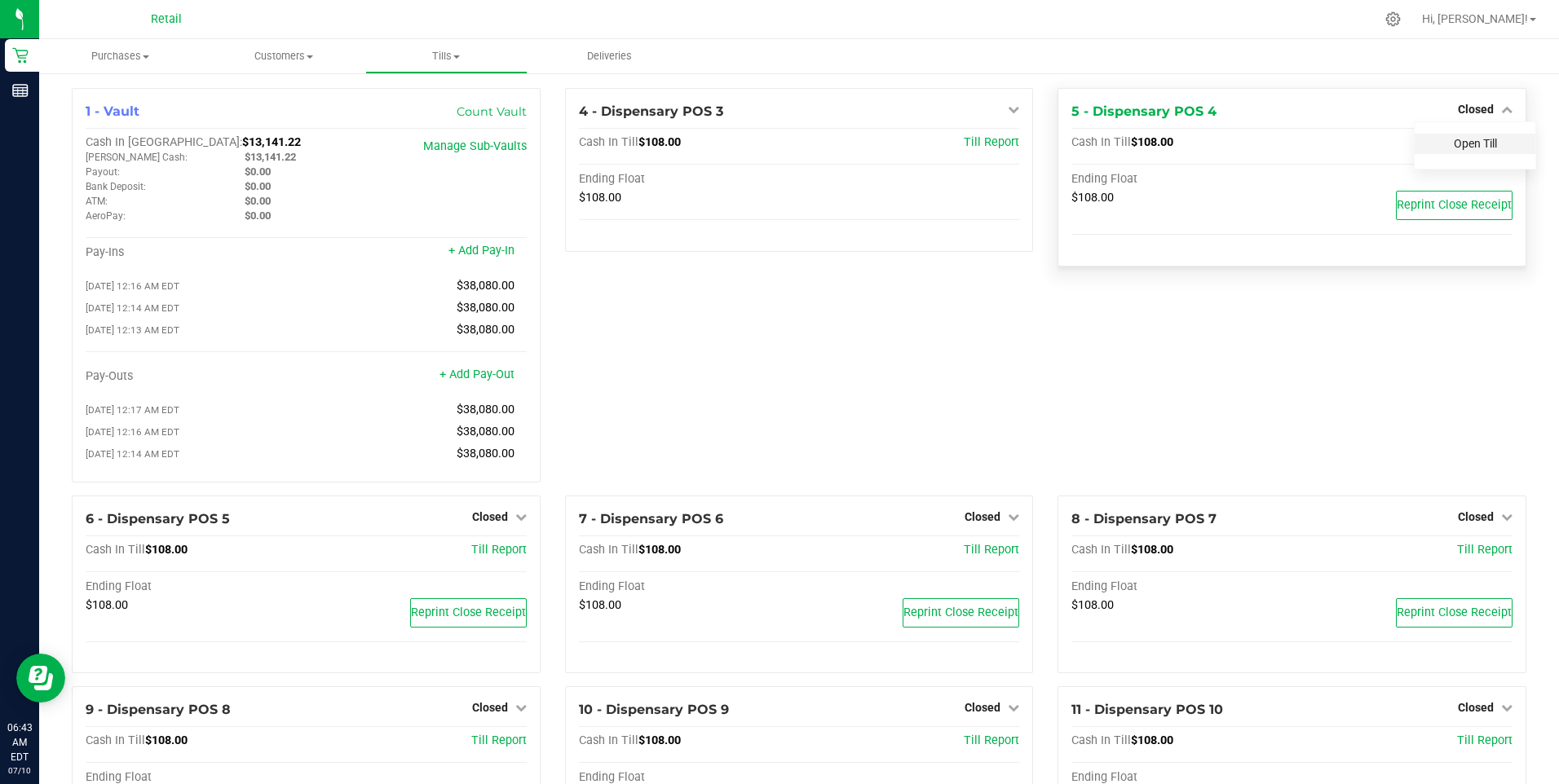 click on "Open Till" at bounding box center (1475, 143) 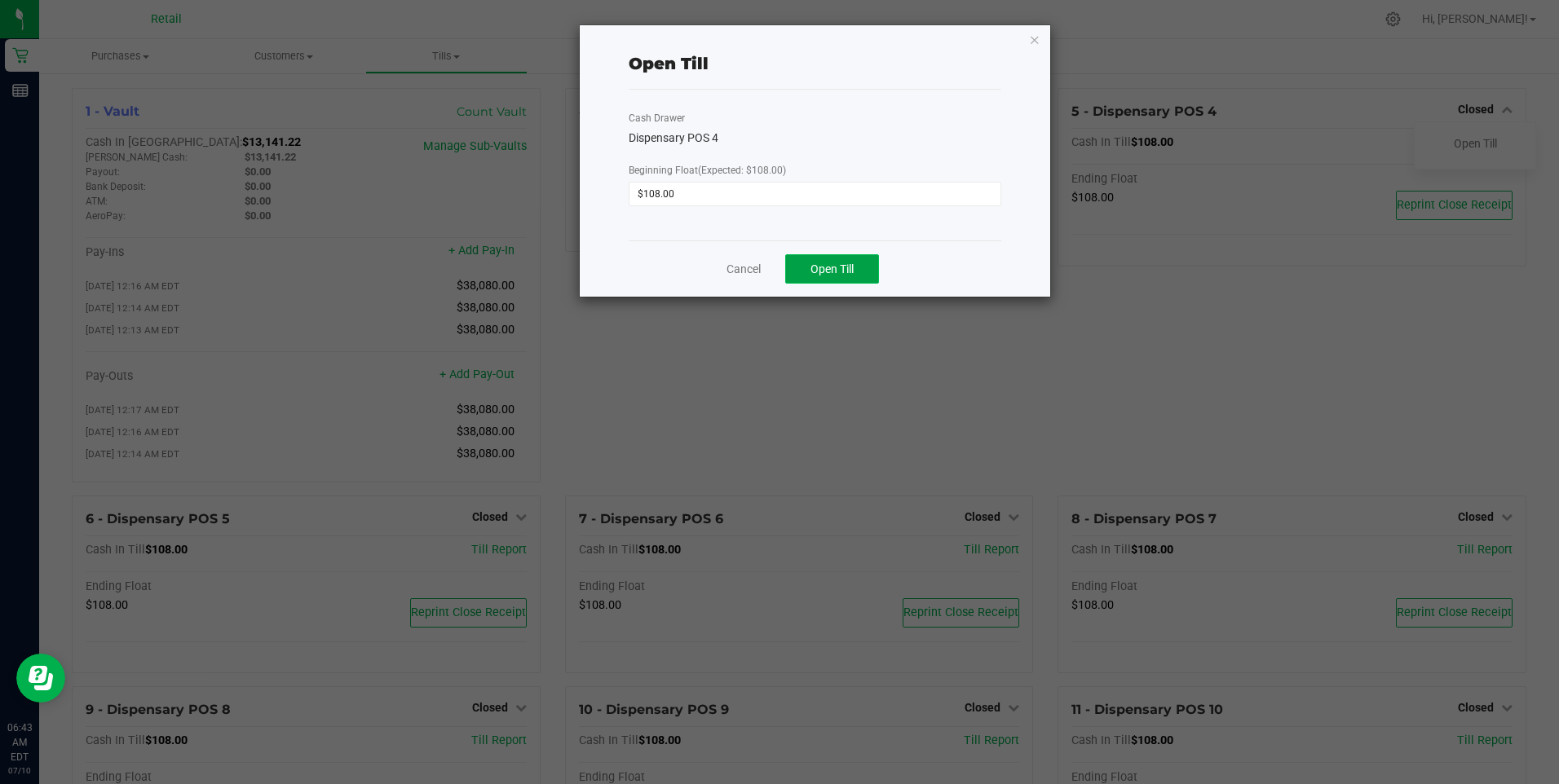 click on "Open Till" 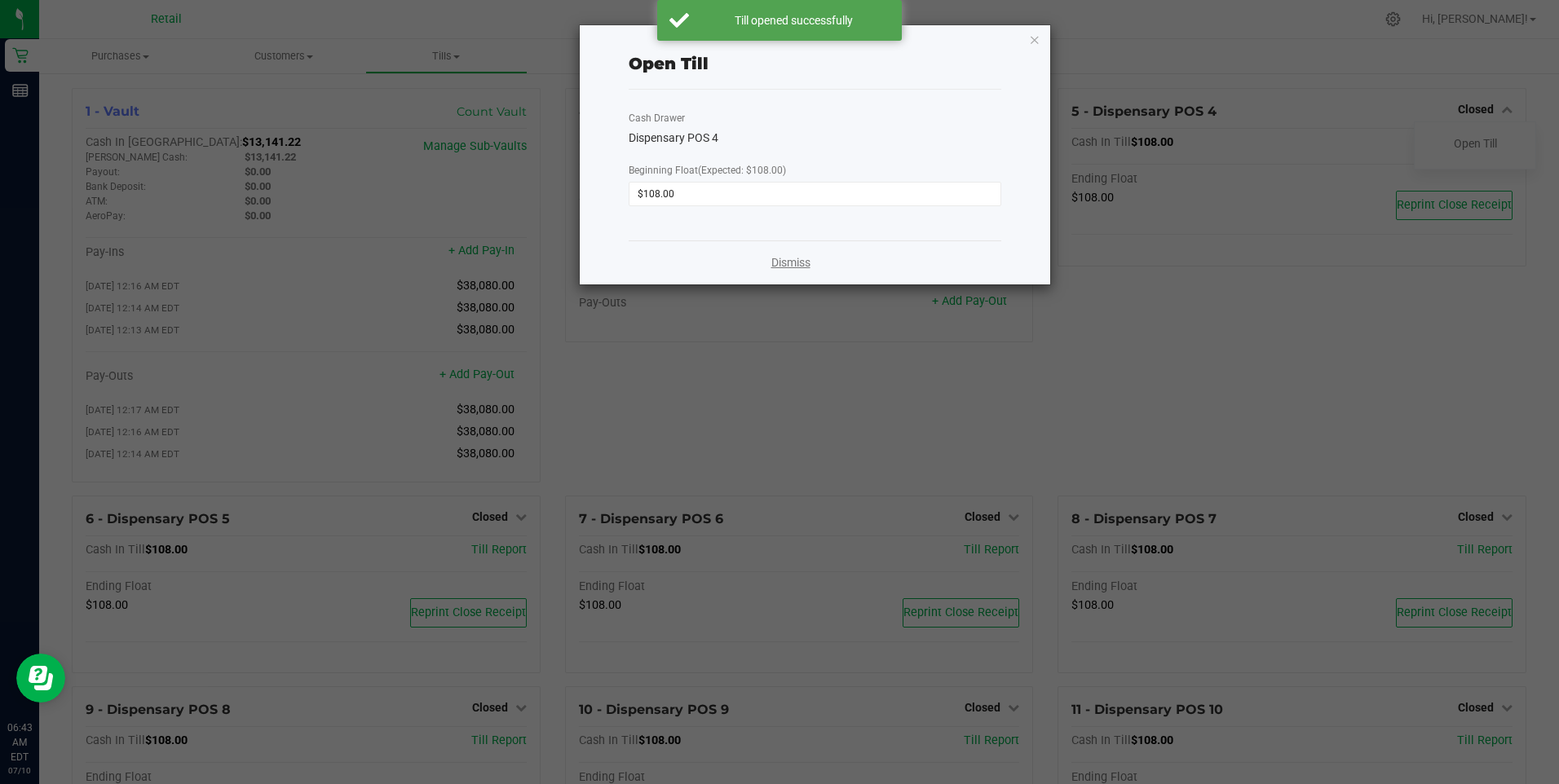 click on "Dismiss" 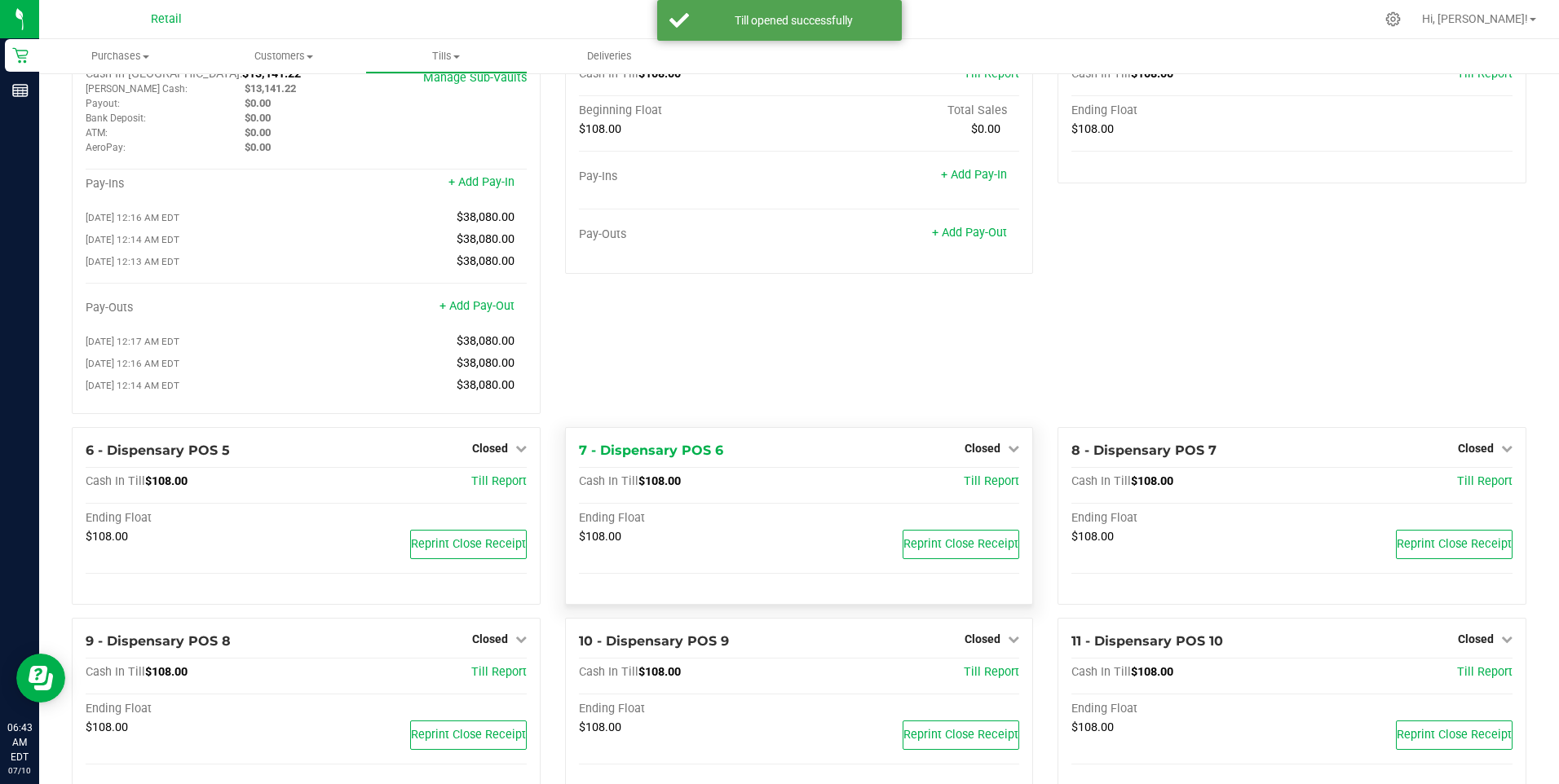 scroll, scrollTop: 163, scrollLeft: 0, axis: vertical 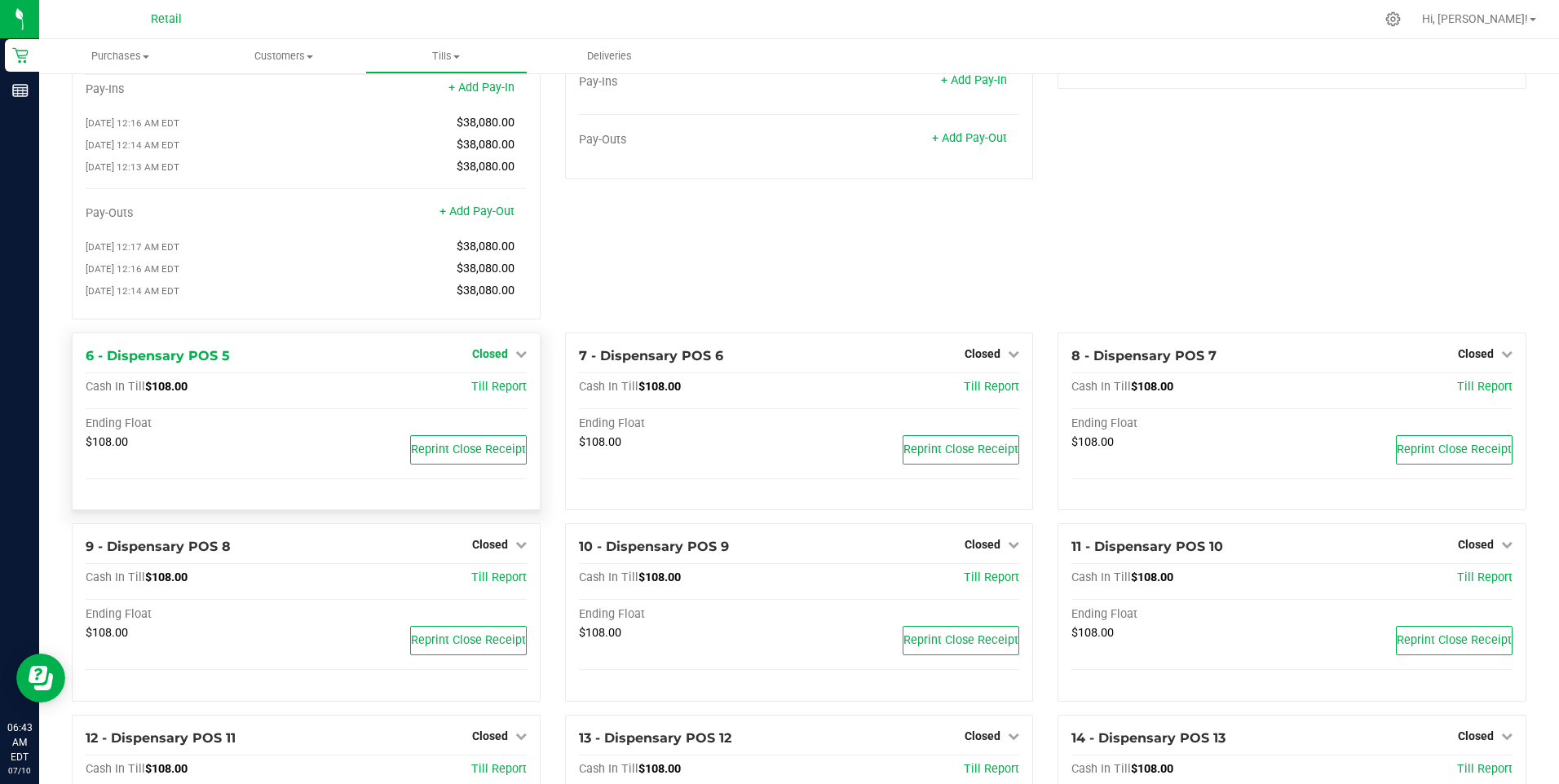 click on "Closed" at bounding box center [499, 354] 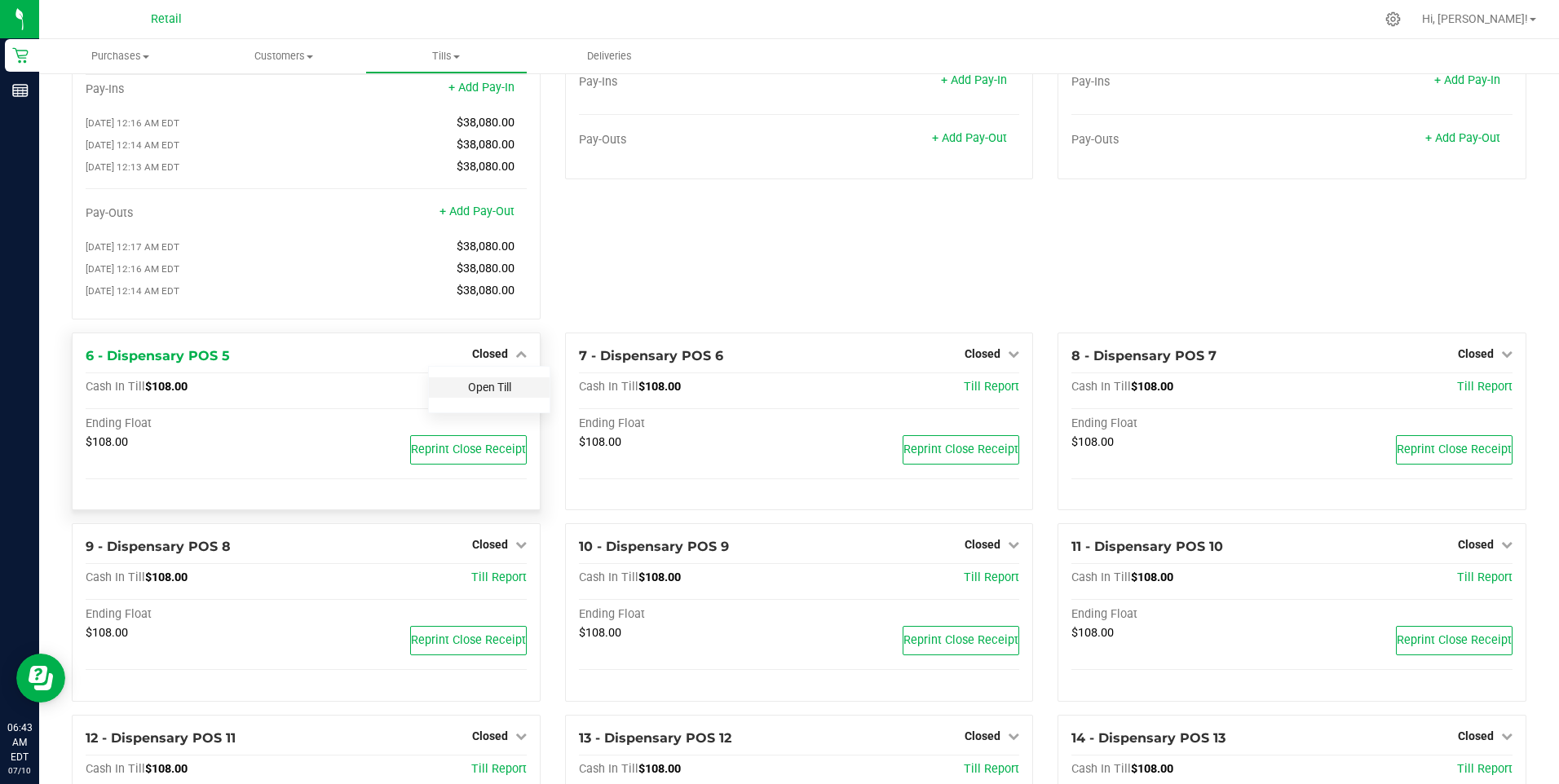 click on "Open Till" at bounding box center [489, 387] 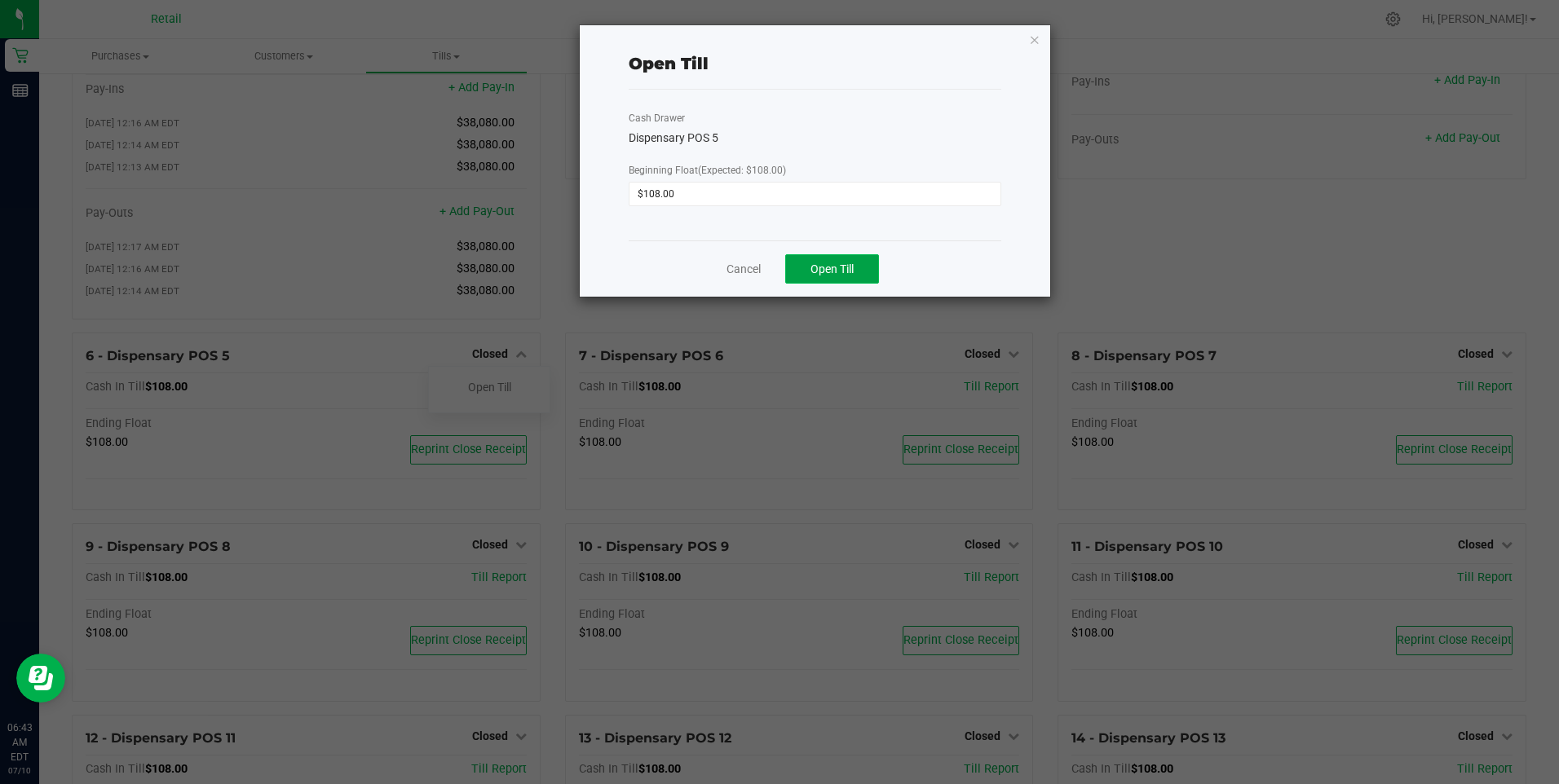 click on "Open Till" 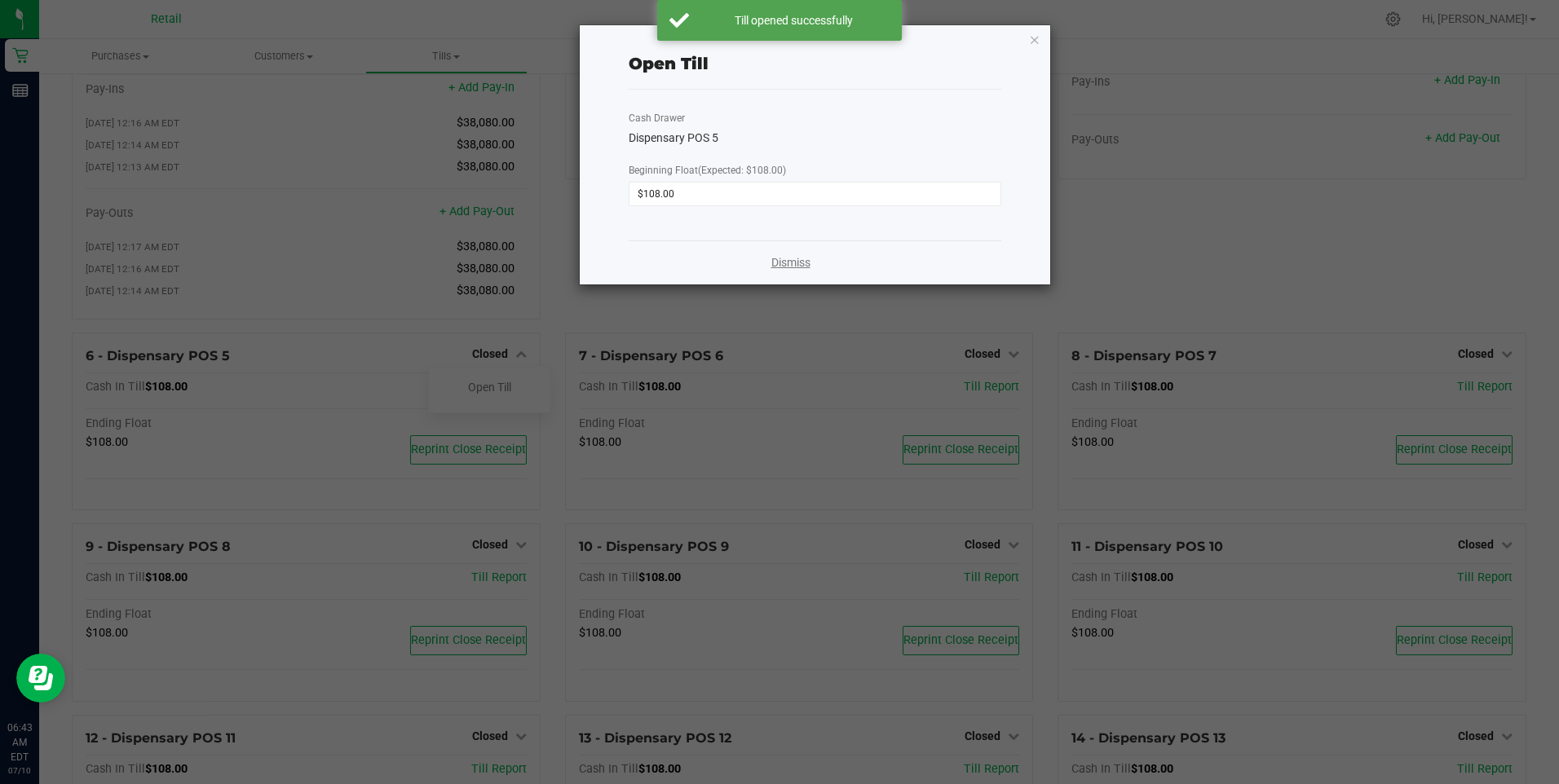 click on "Dismiss" 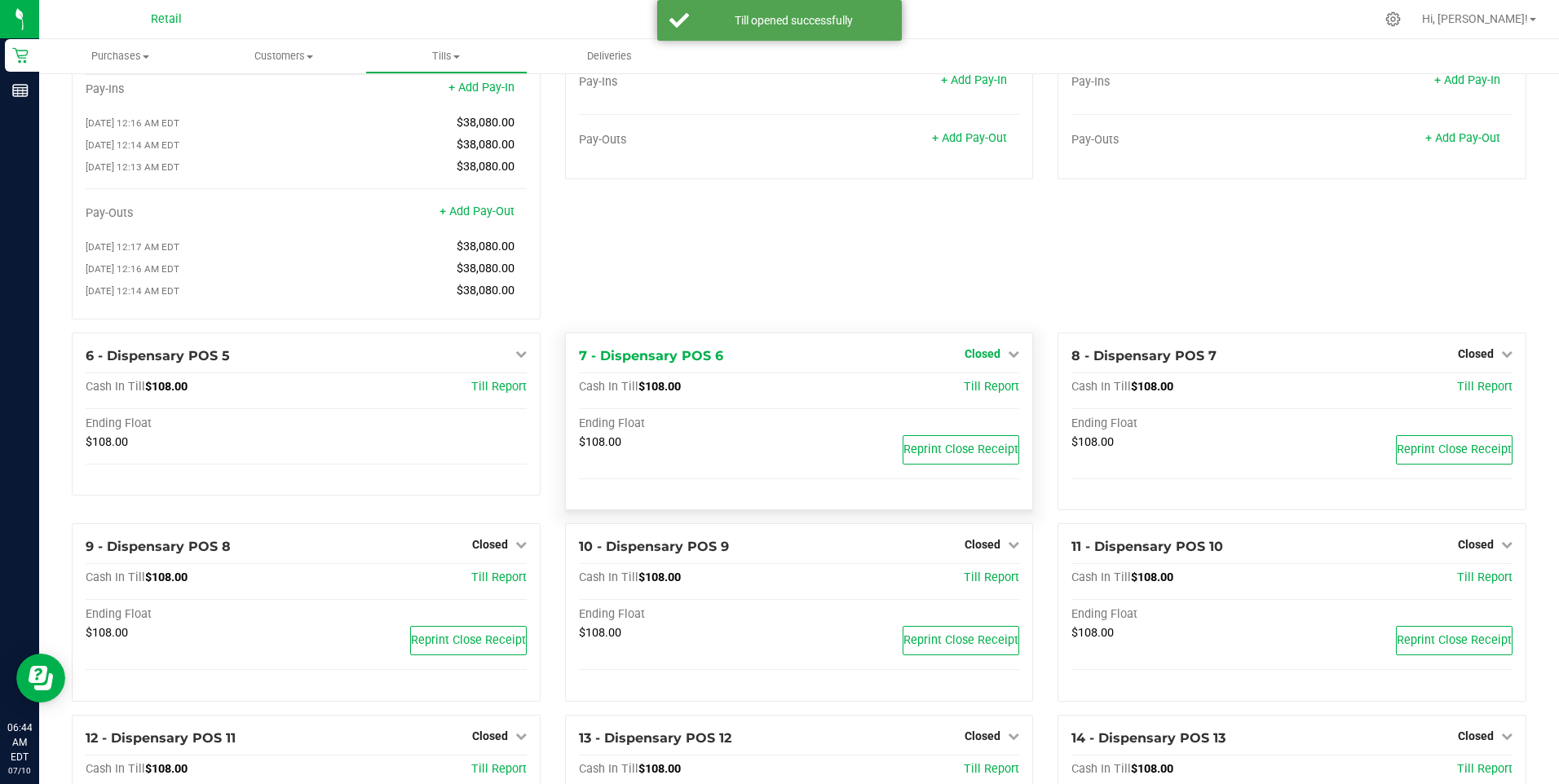 click on "Closed" at bounding box center (991, 354) 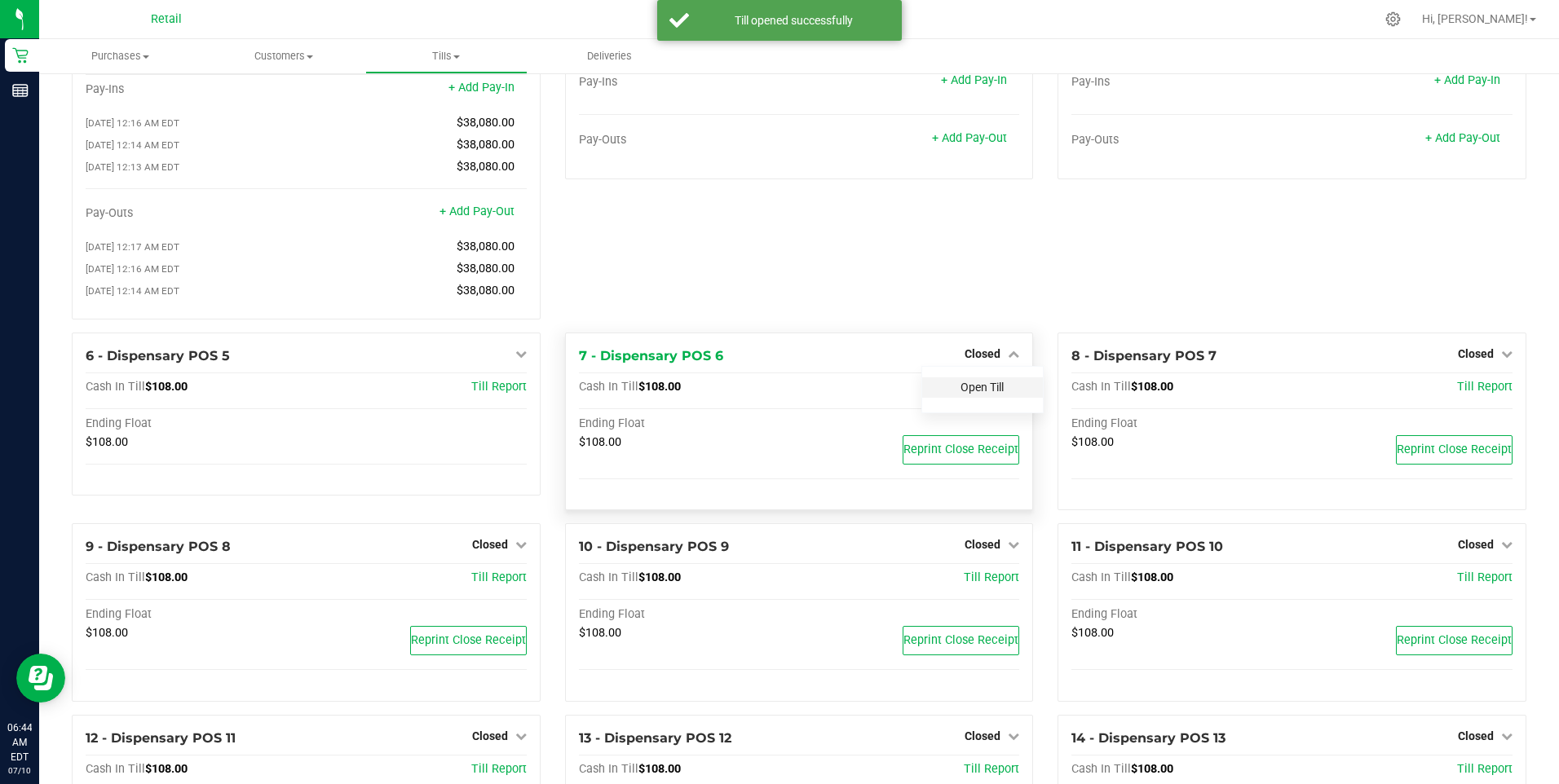 click on "Open Till" at bounding box center (982, 387) 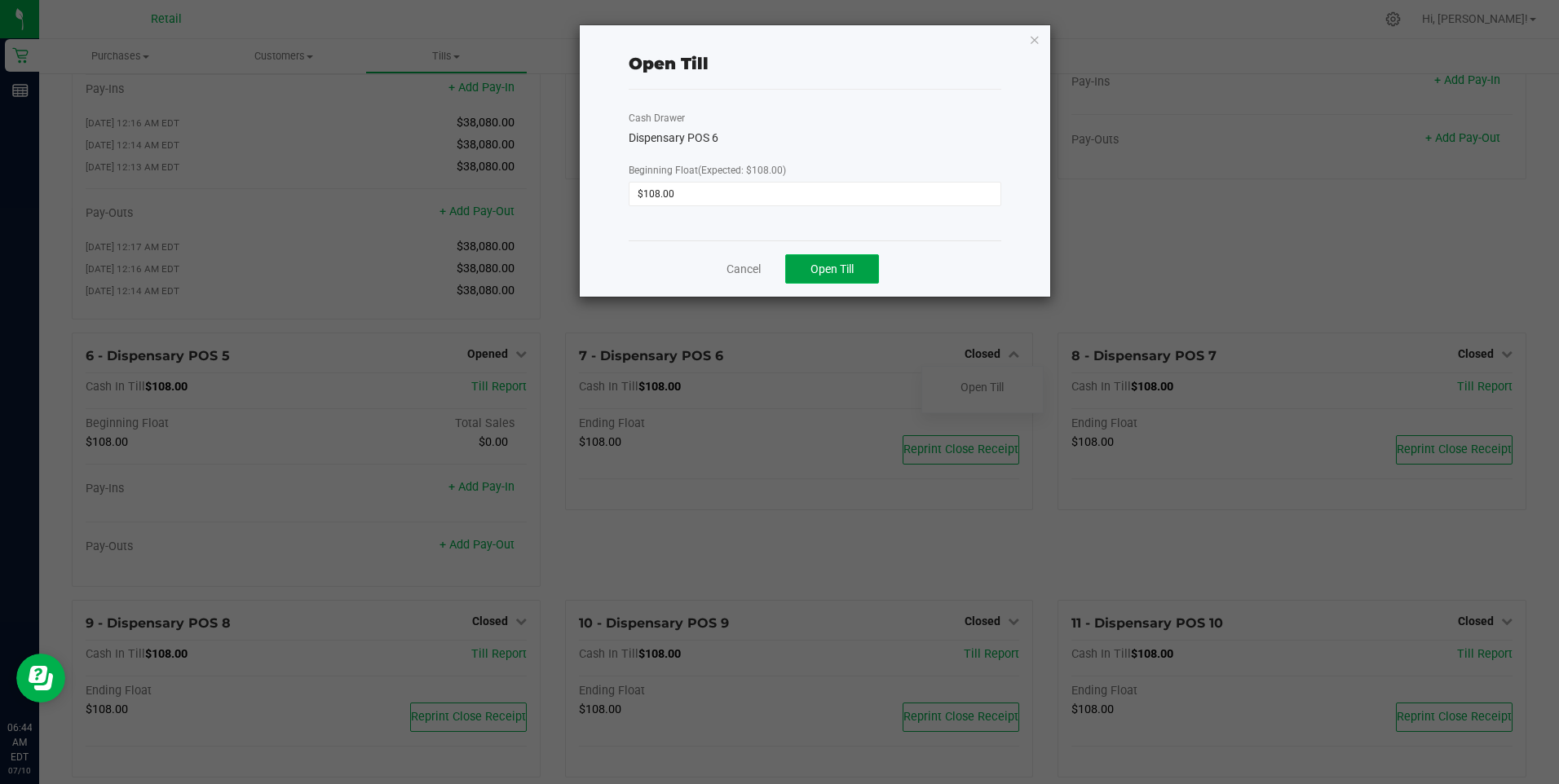 click on "Open Till" 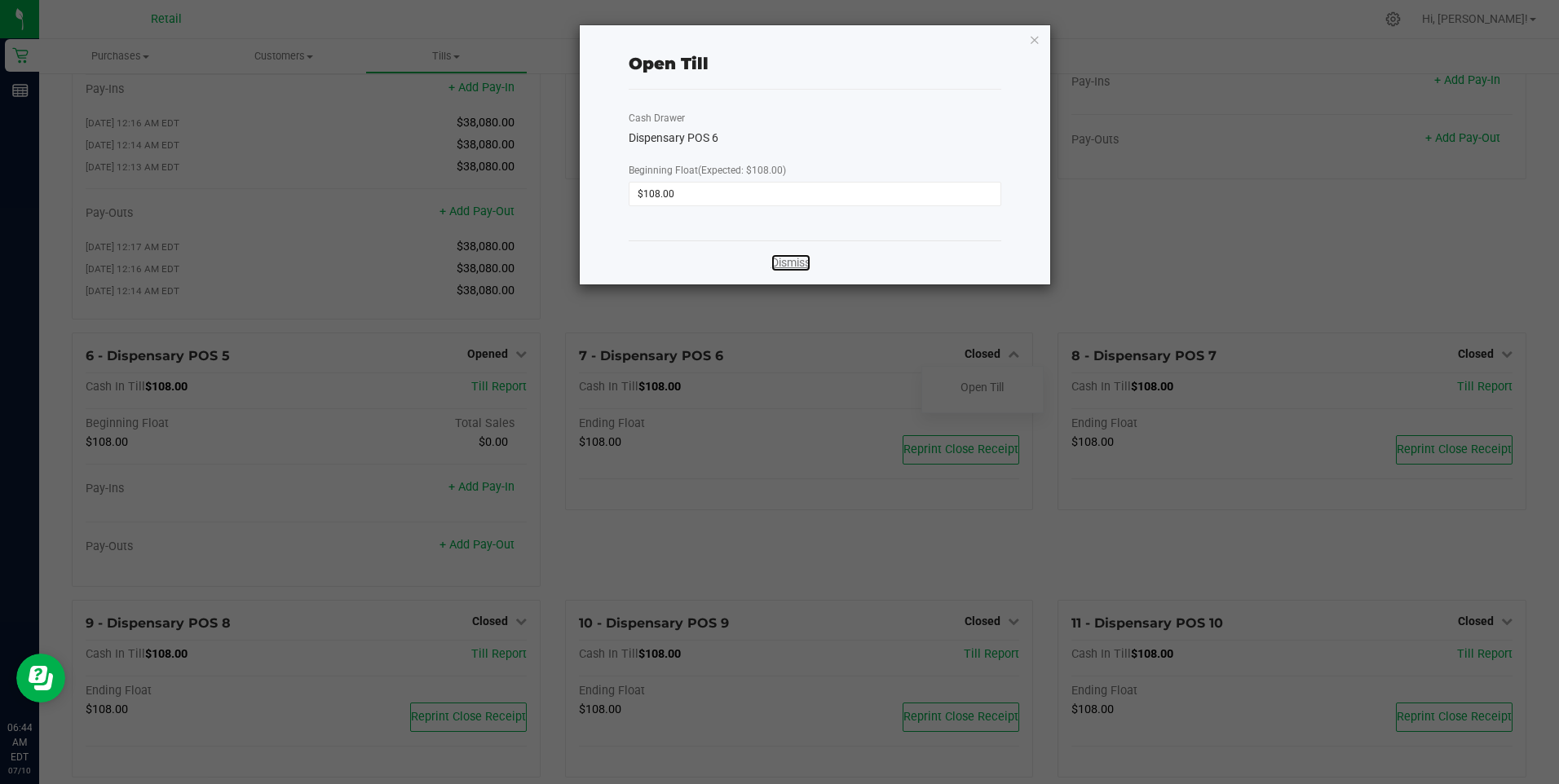 click on "Dismiss" 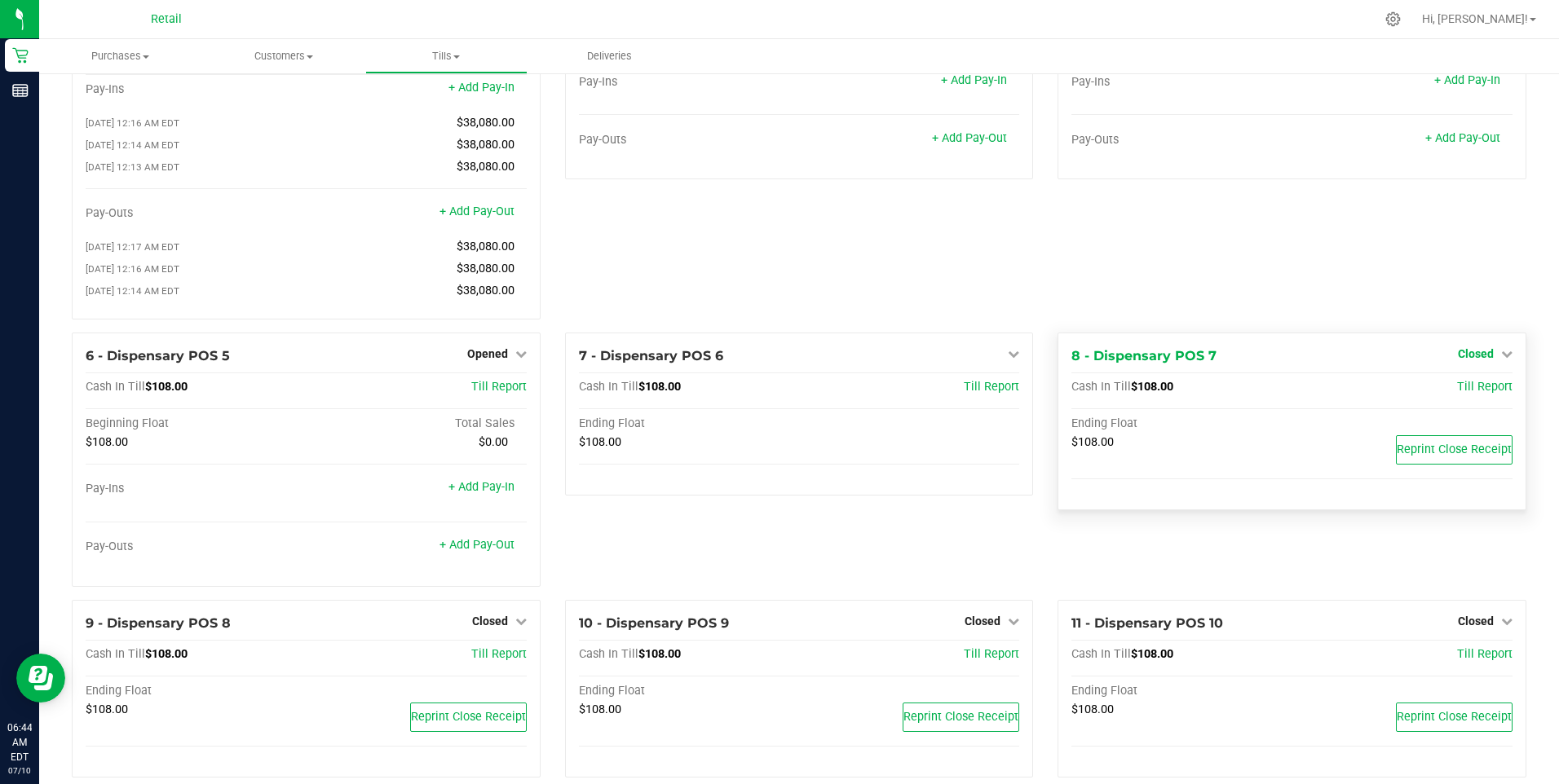 click at bounding box center [1507, 354] 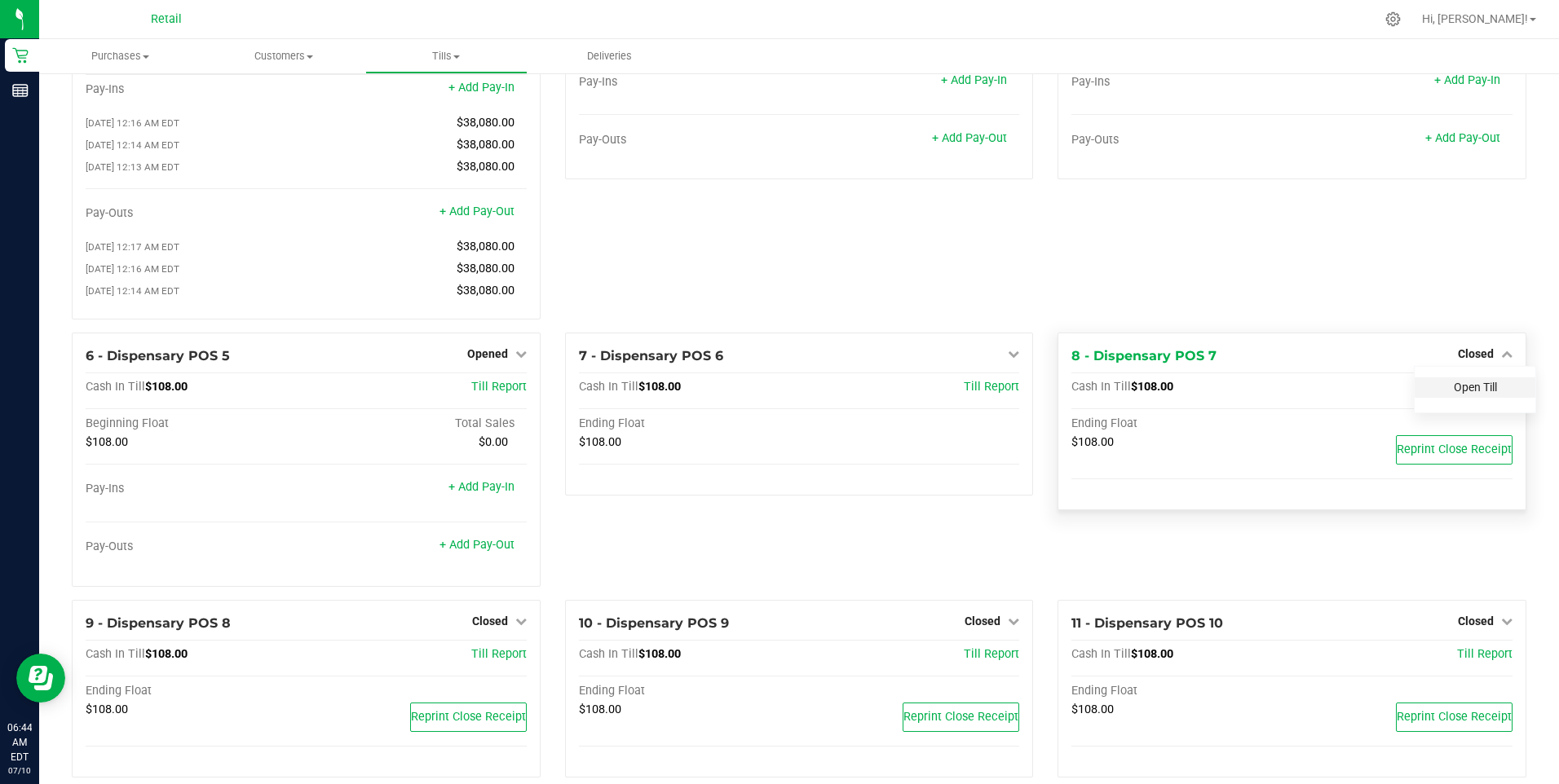 click on "Open Till" at bounding box center [1475, 387] 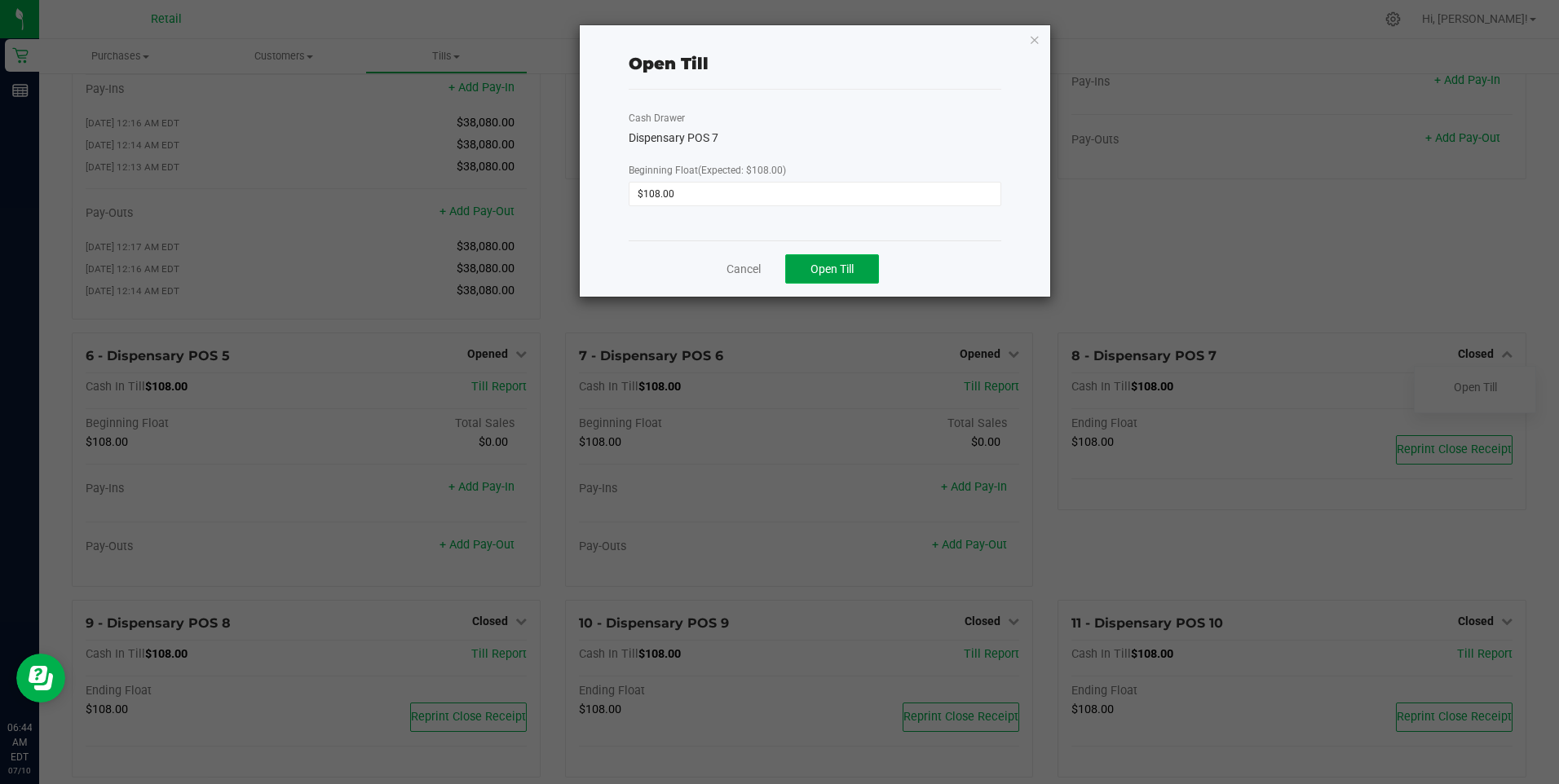 drag, startPoint x: 827, startPoint y: 266, endPoint x: 1000, endPoint y: 276, distance: 173.28878 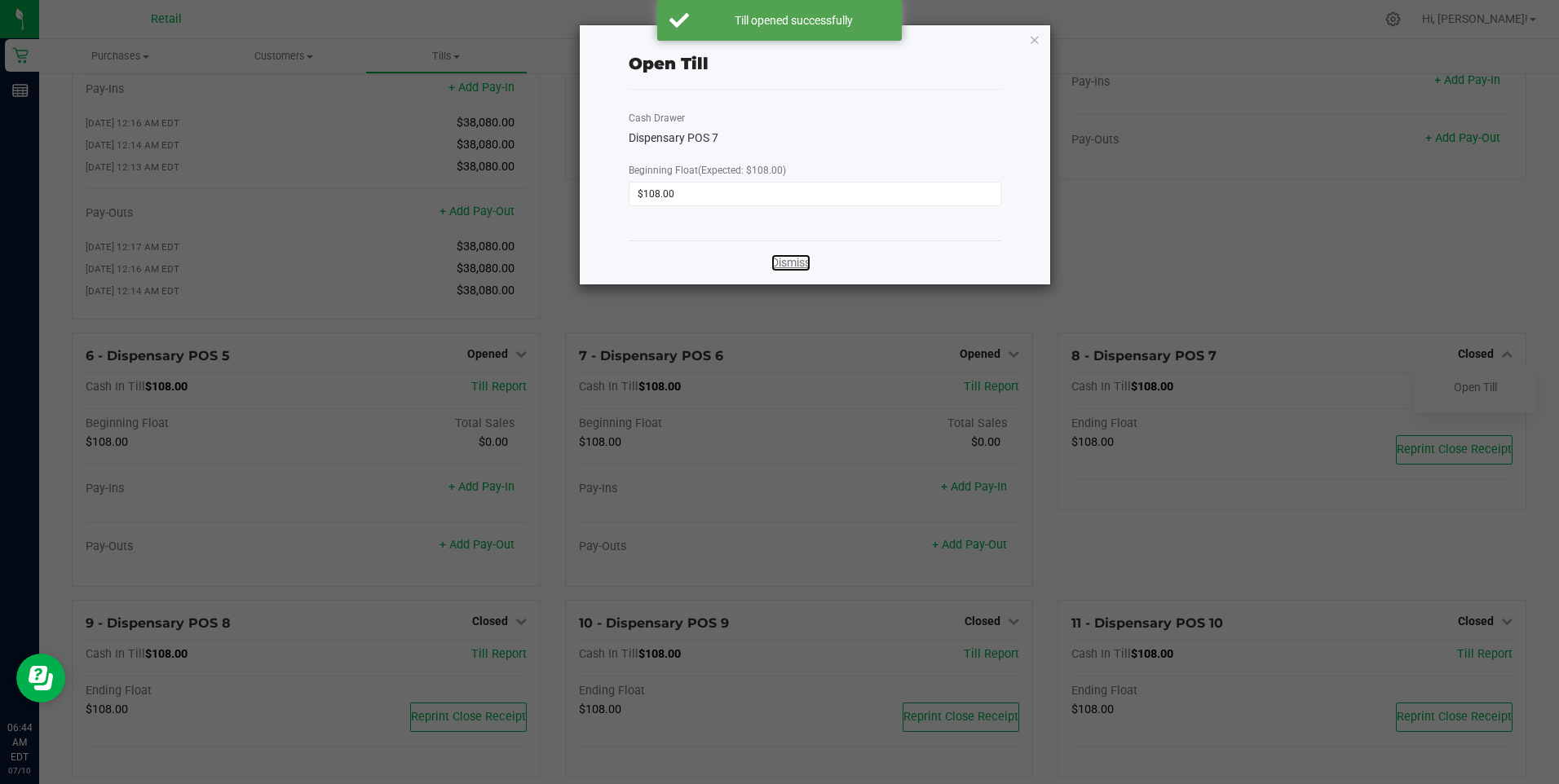 click on "Dismiss" 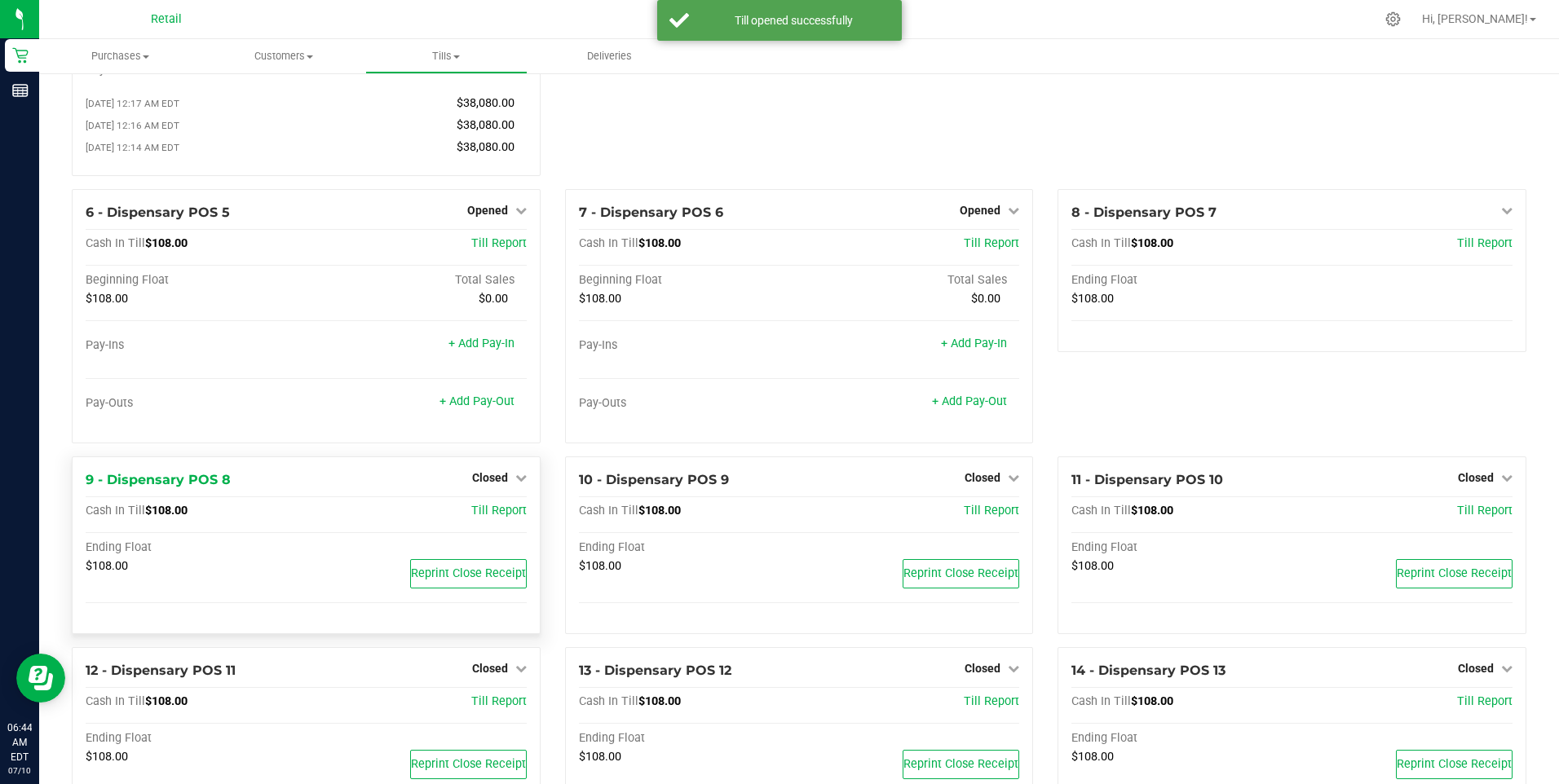 scroll, scrollTop: 326, scrollLeft: 0, axis: vertical 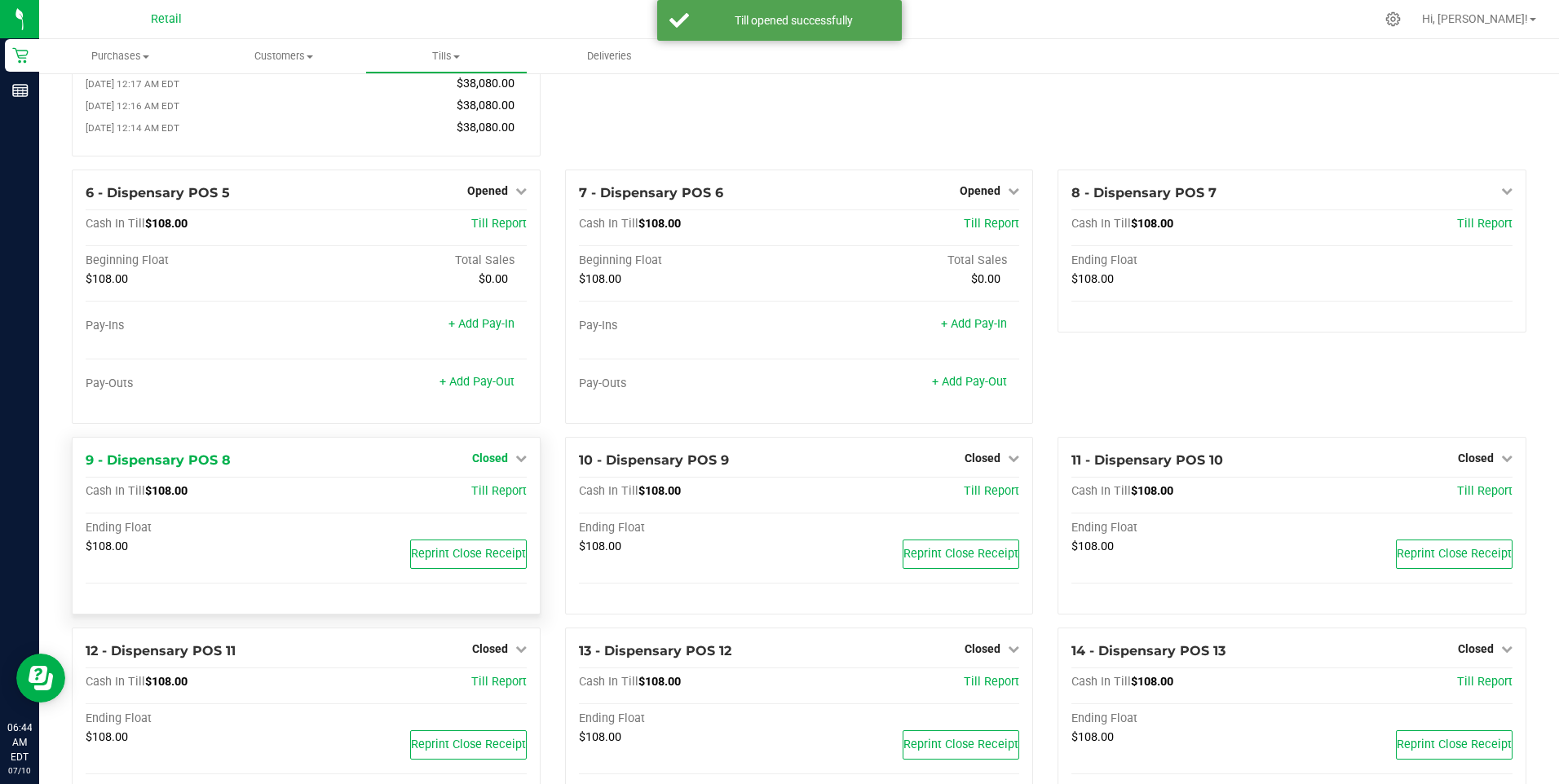 click at bounding box center (521, 458) 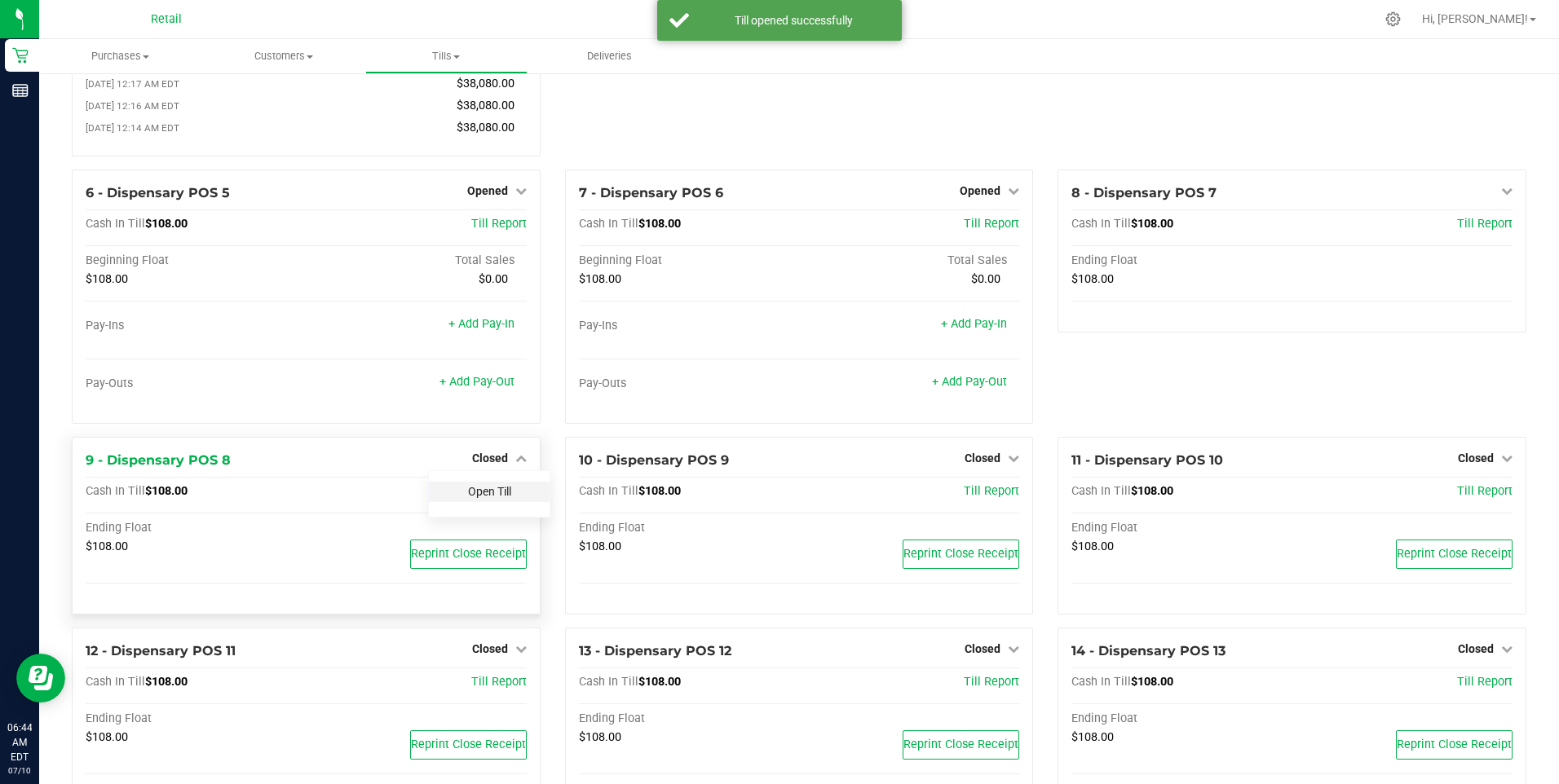 click on "Open Till" at bounding box center [489, 491] 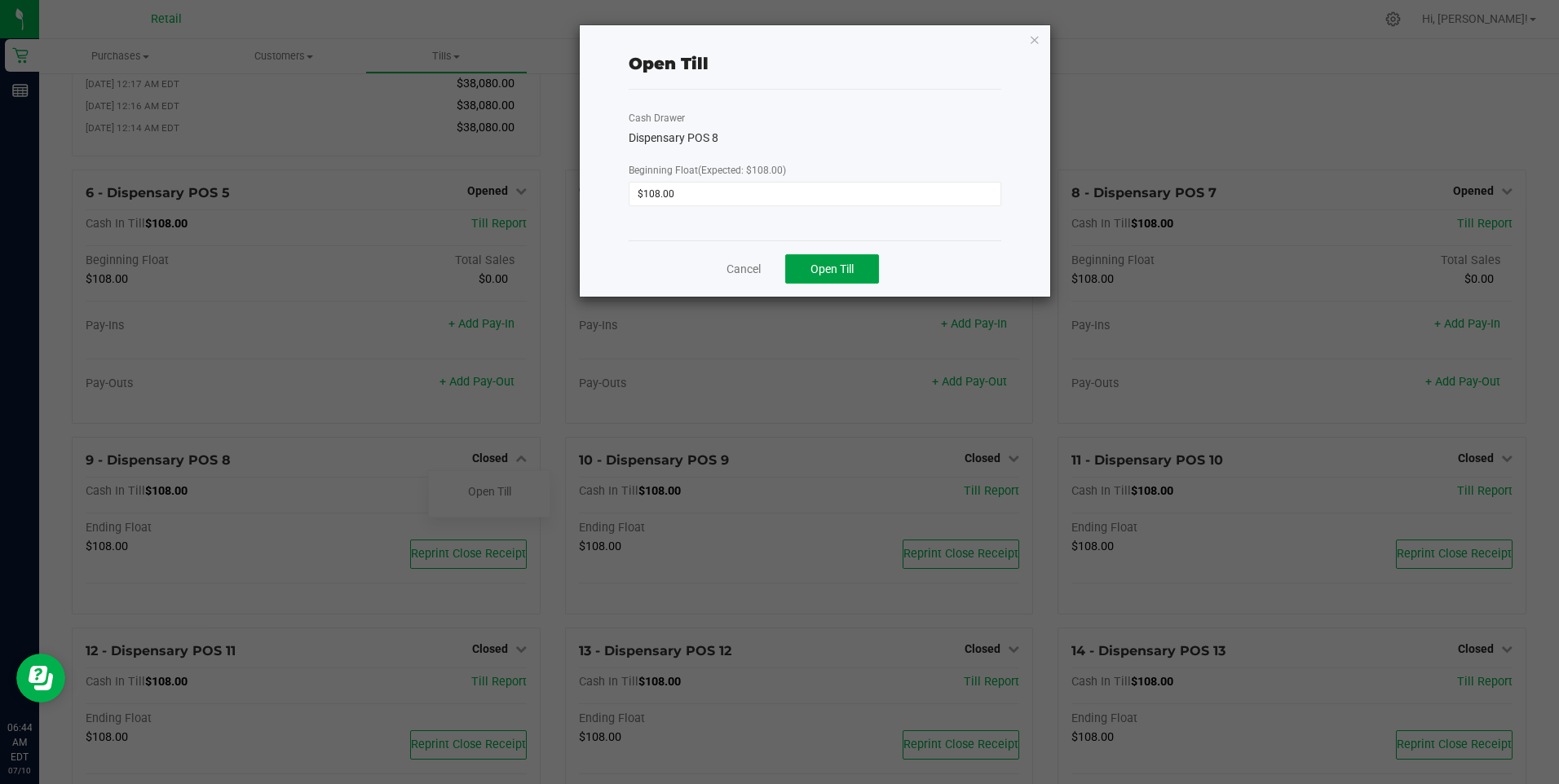 drag, startPoint x: 831, startPoint y: 269, endPoint x: 898, endPoint y: 304, distance: 75.591 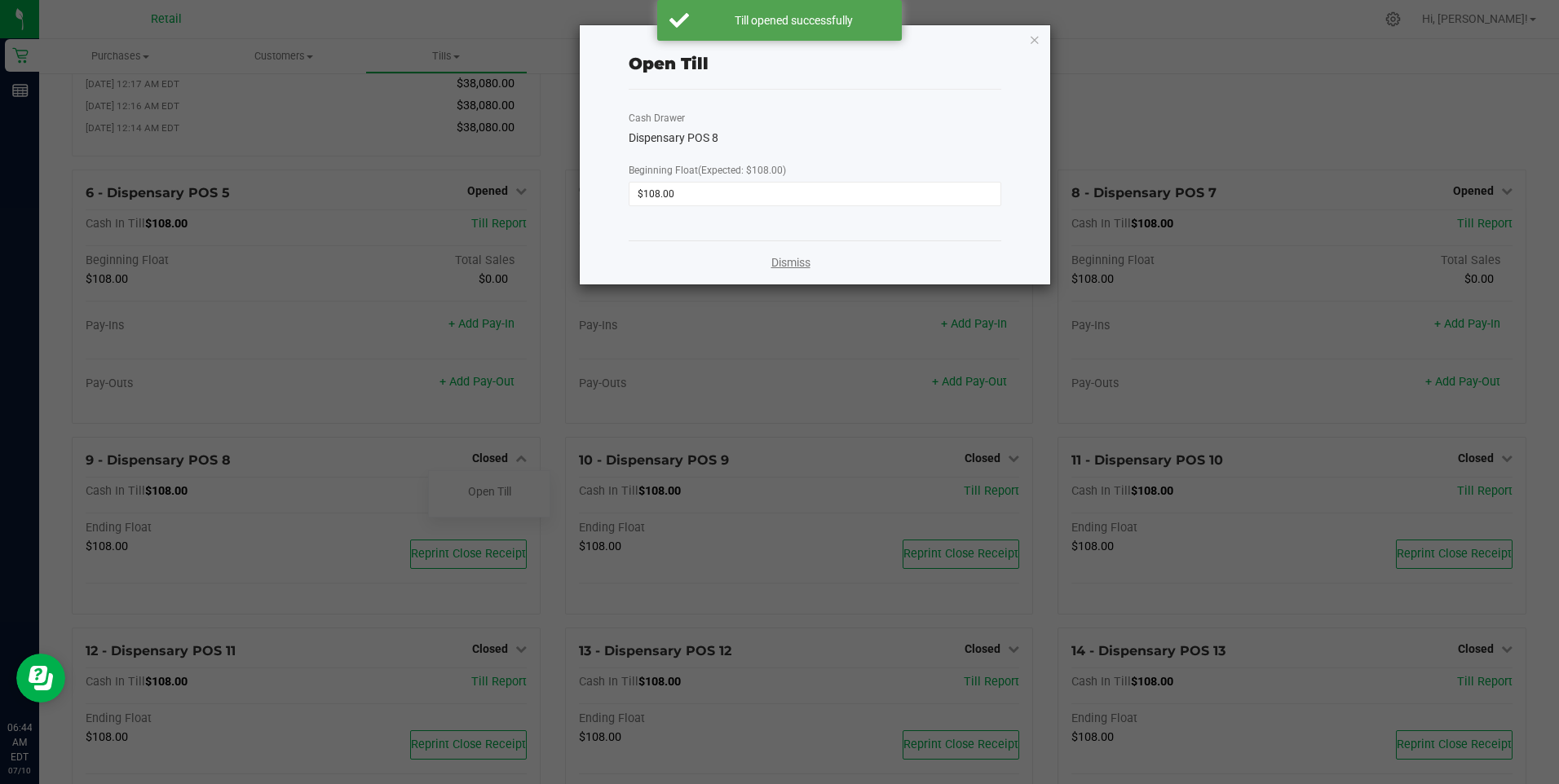 click on "Dismiss" 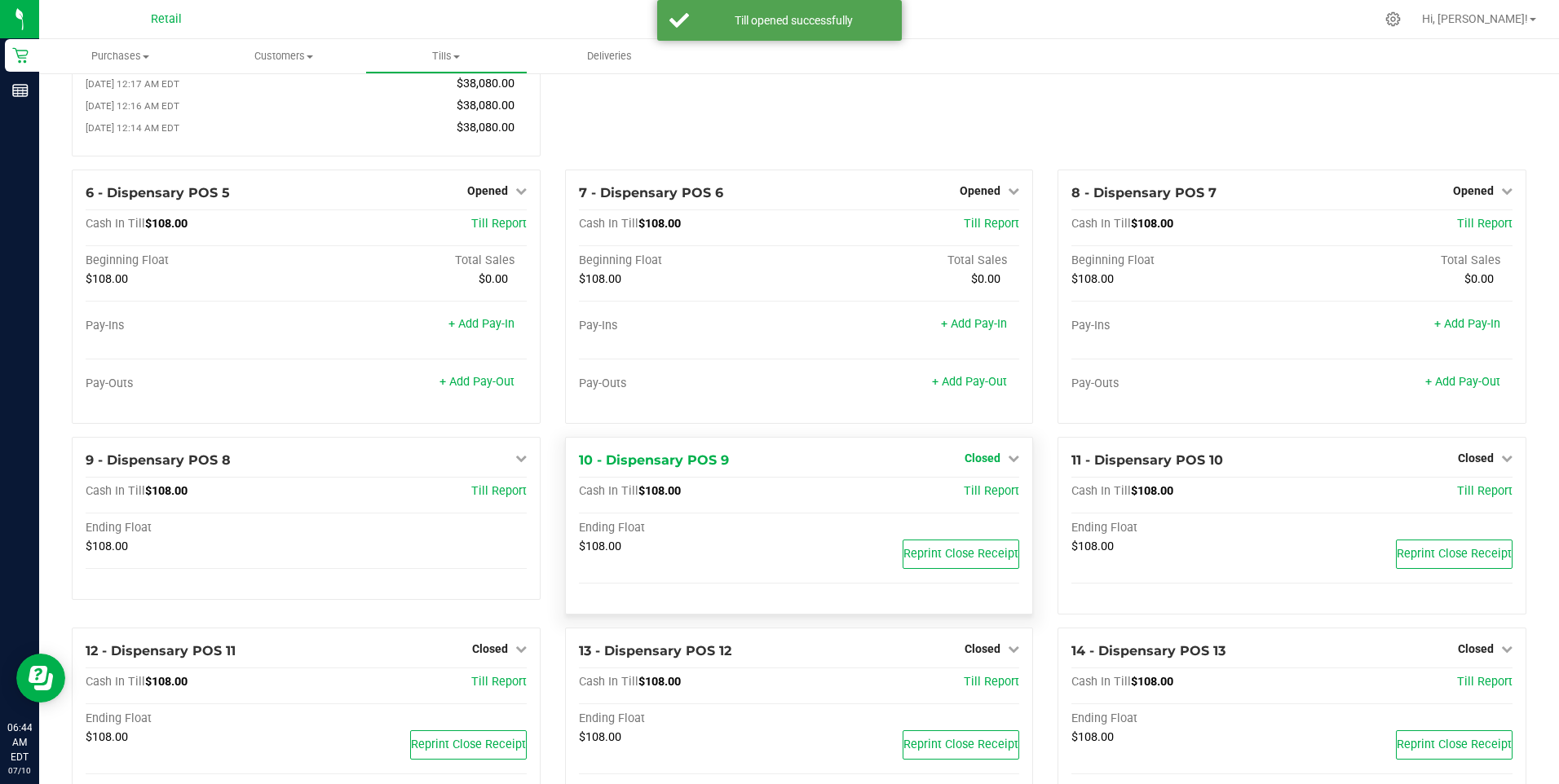click at bounding box center (1014, 458) 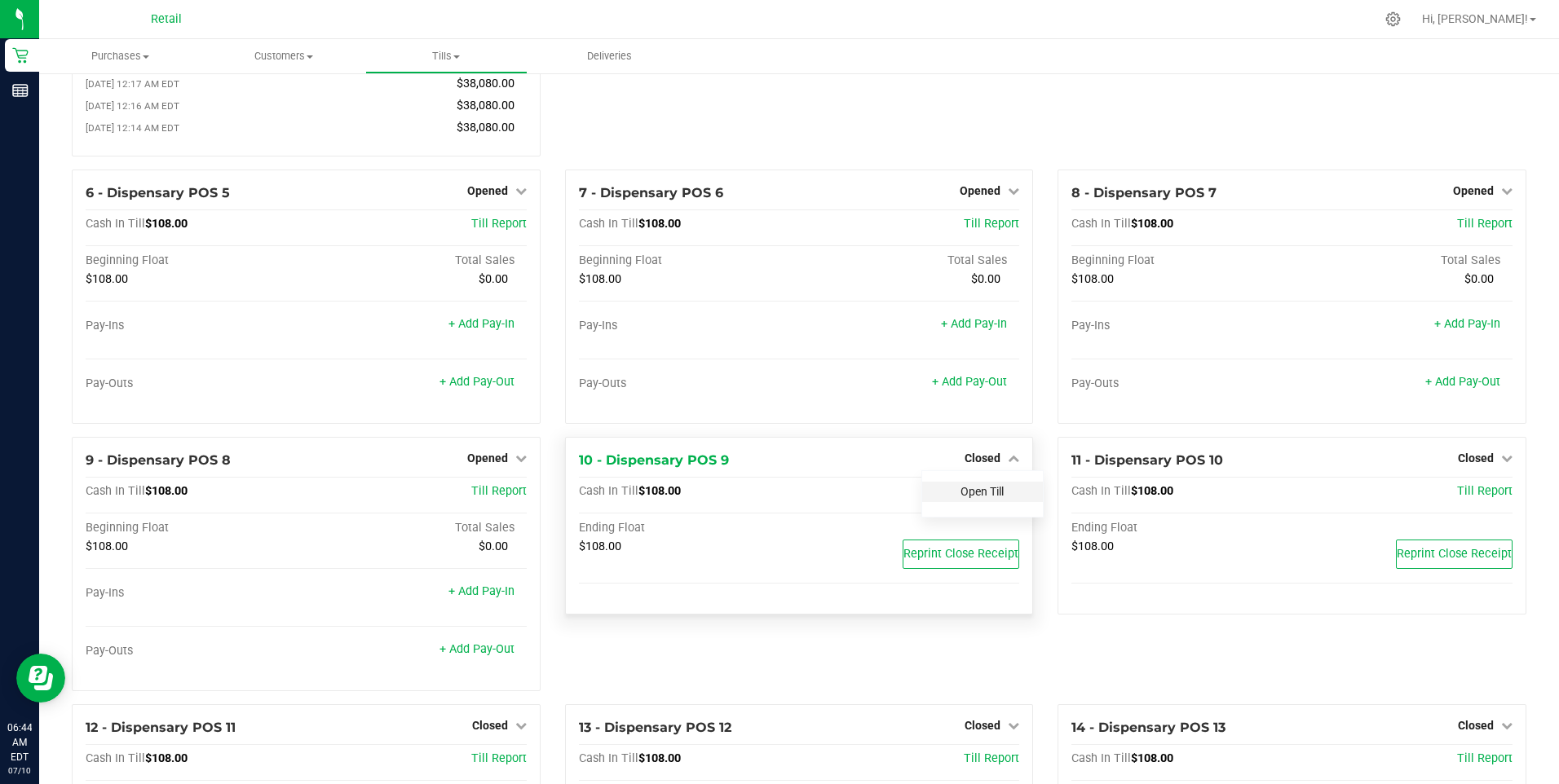 click on "Open Till" at bounding box center (982, 491) 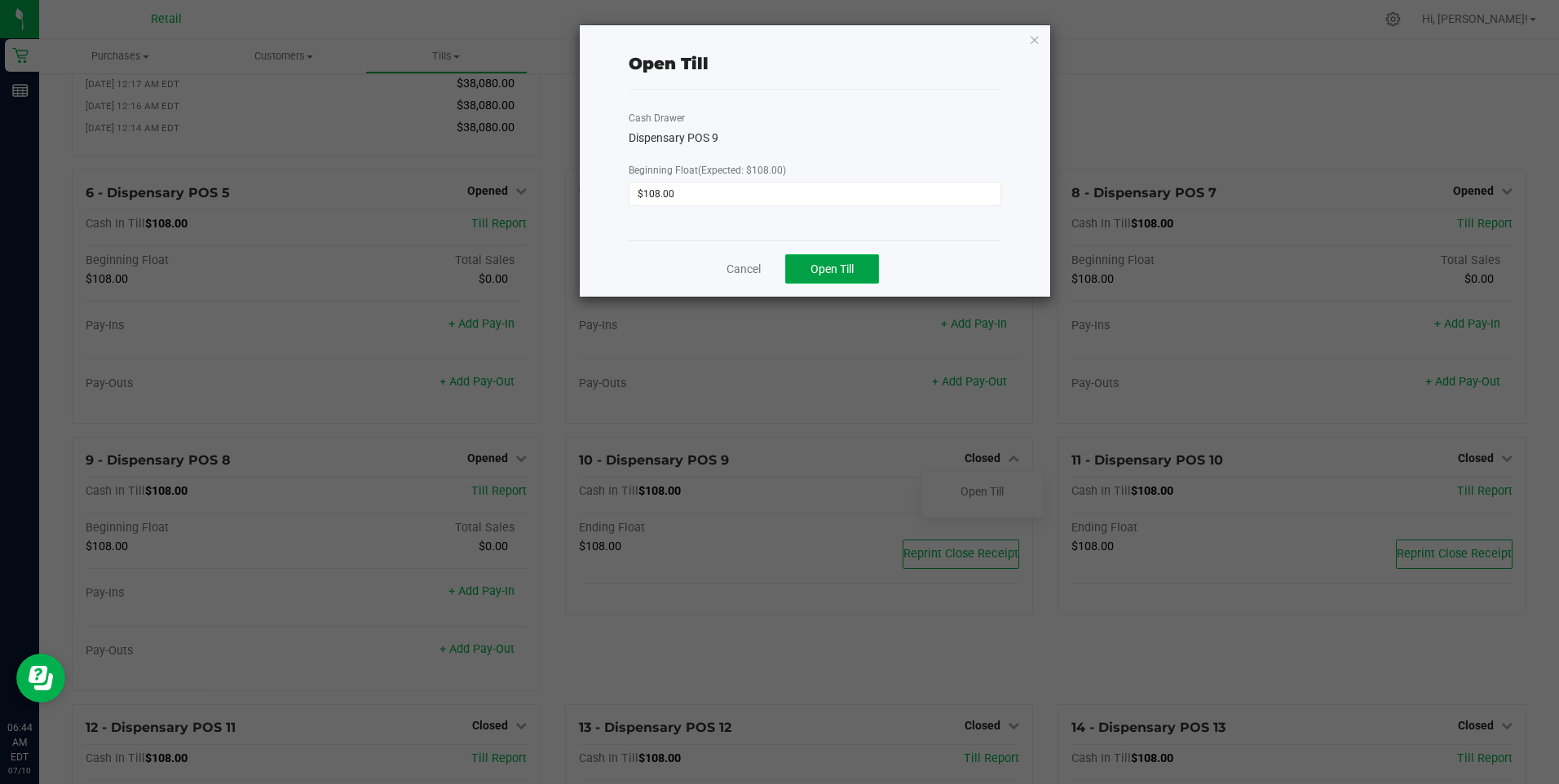 drag, startPoint x: 841, startPoint y: 266, endPoint x: 843, endPoint y: 258, distance: 8.246211 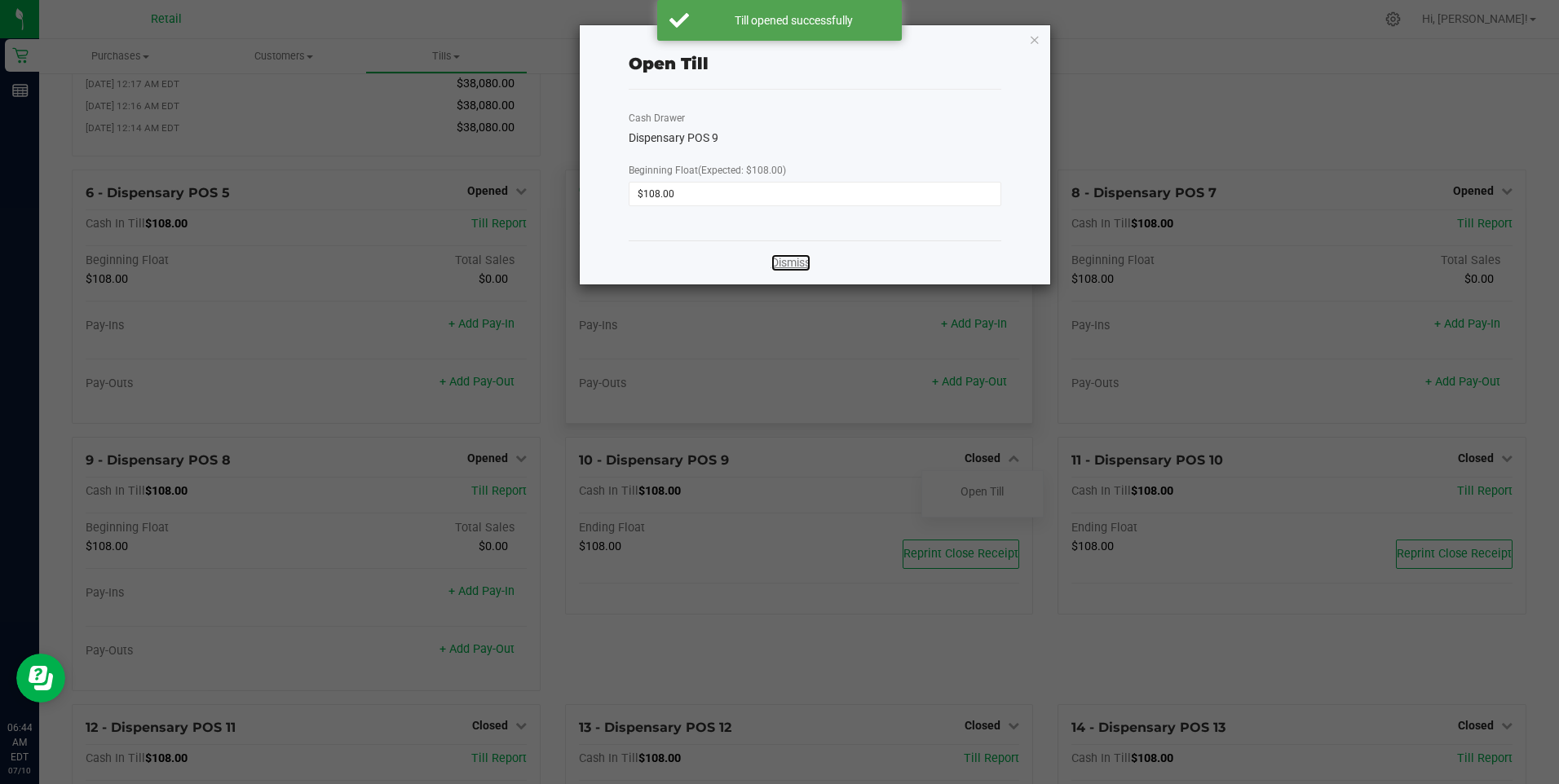 click on "Dismiss" 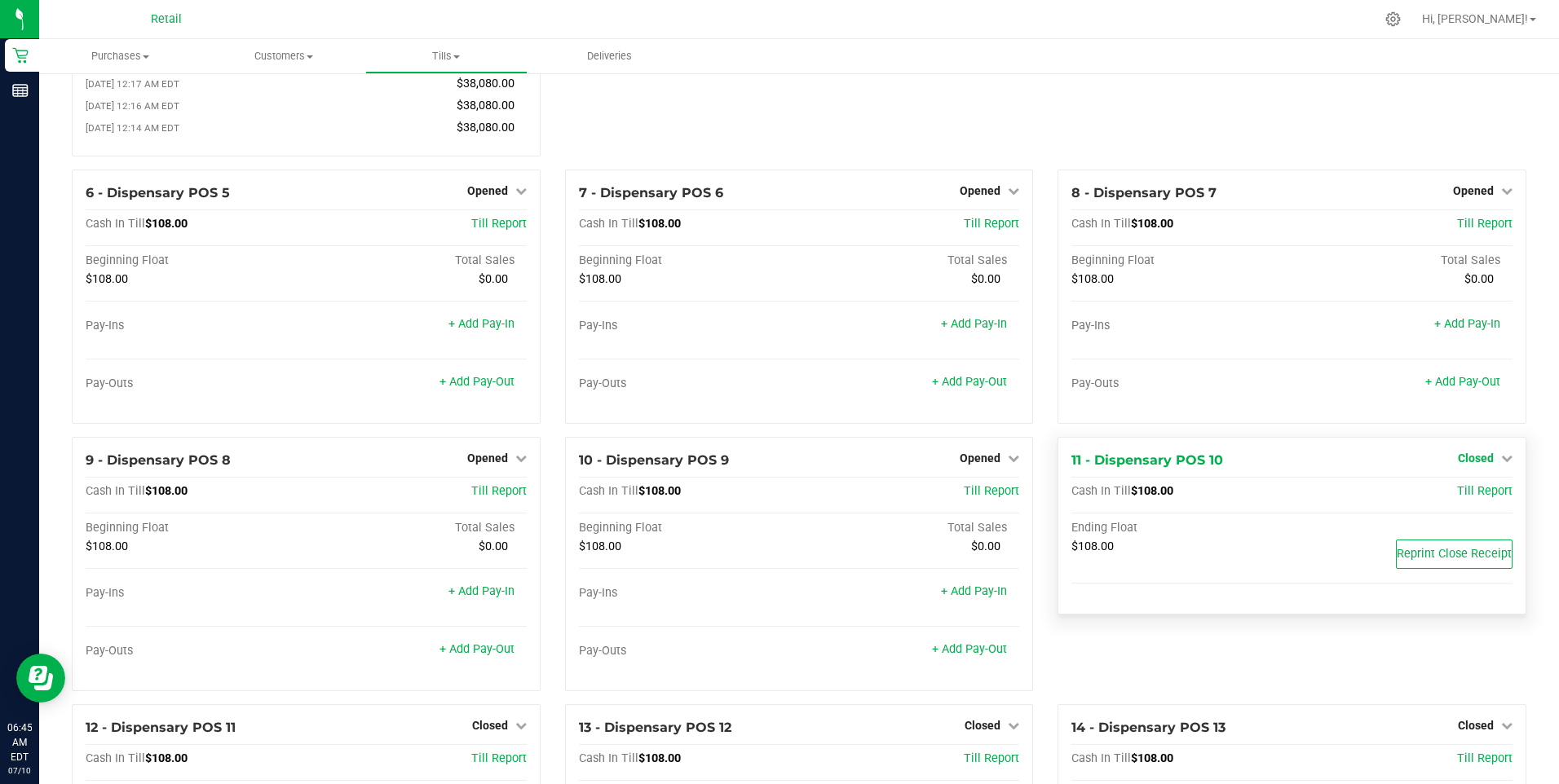 click at bounding box center (1507, 458) 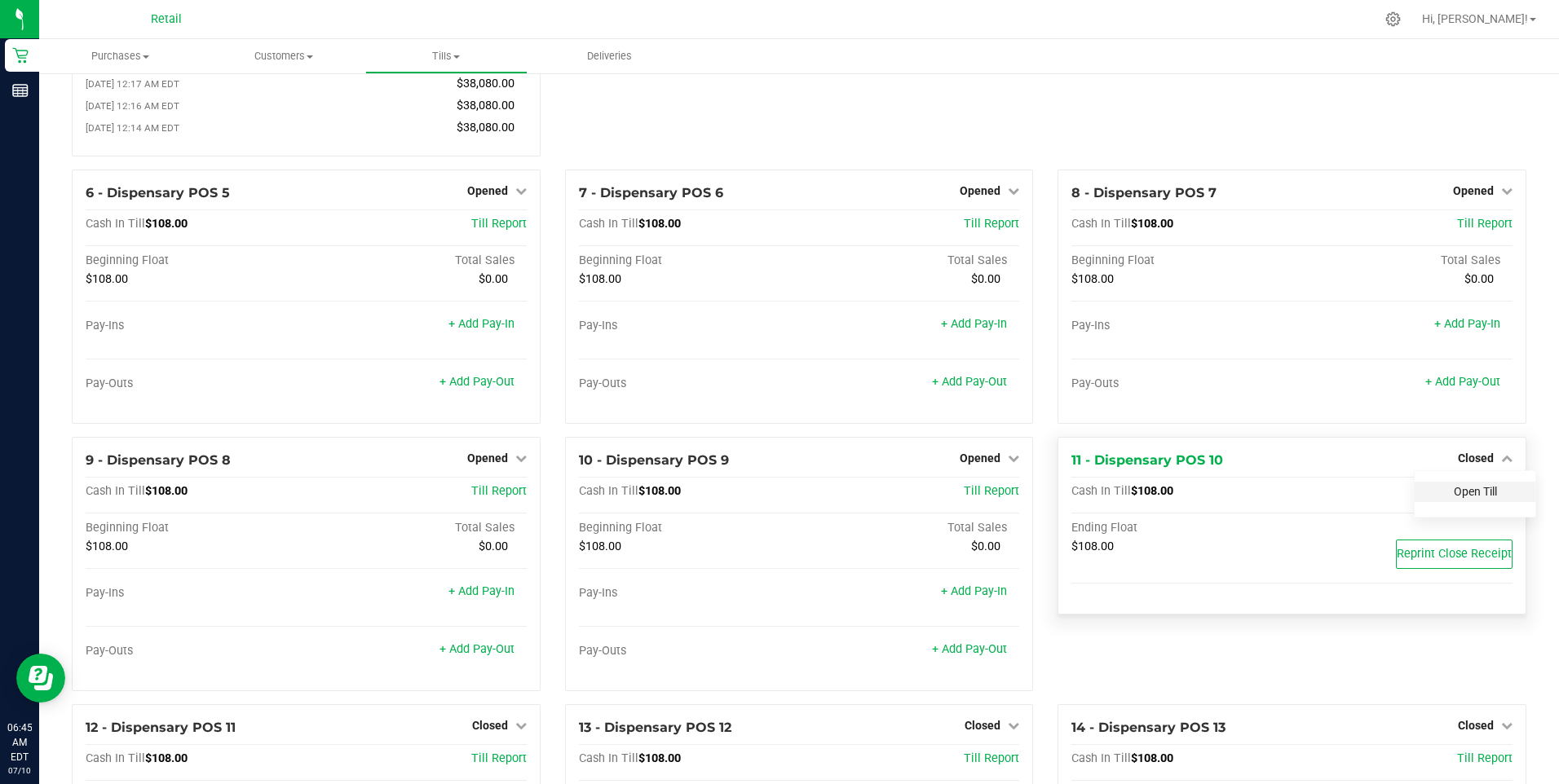 click on "Open Till" at bounding box center [1475, 491] 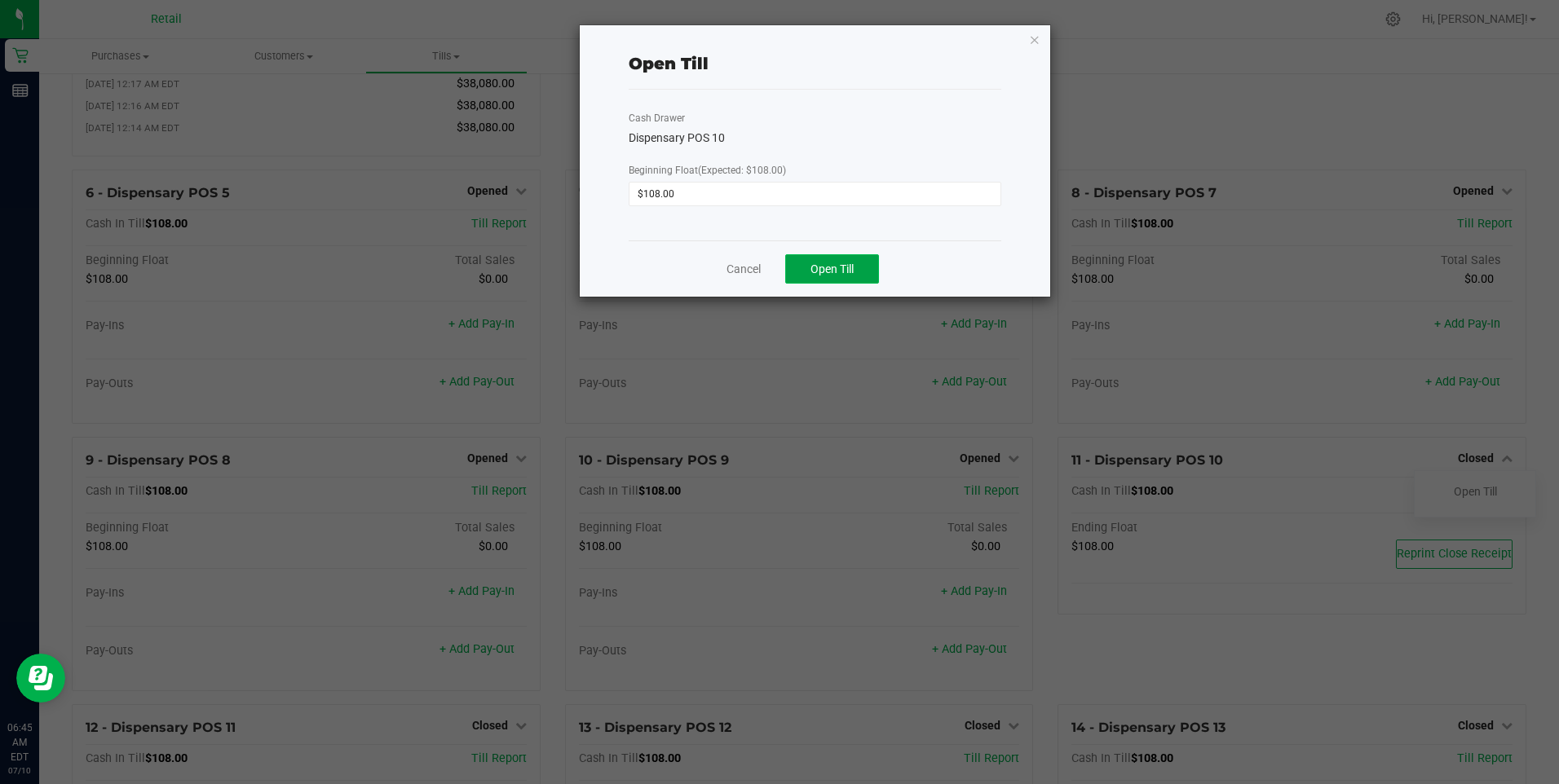 click on "Open Till" 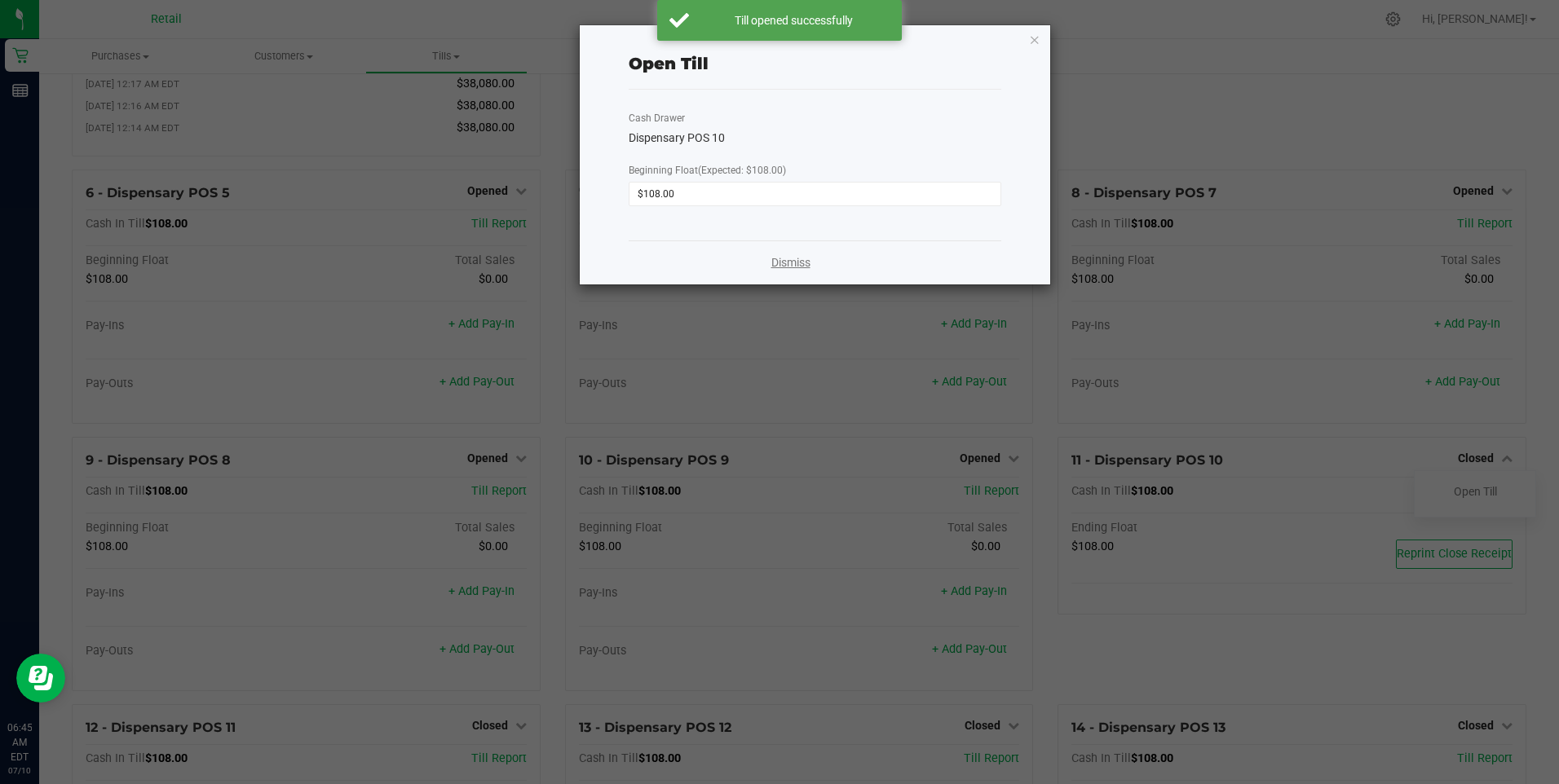 click on "Dismiss" 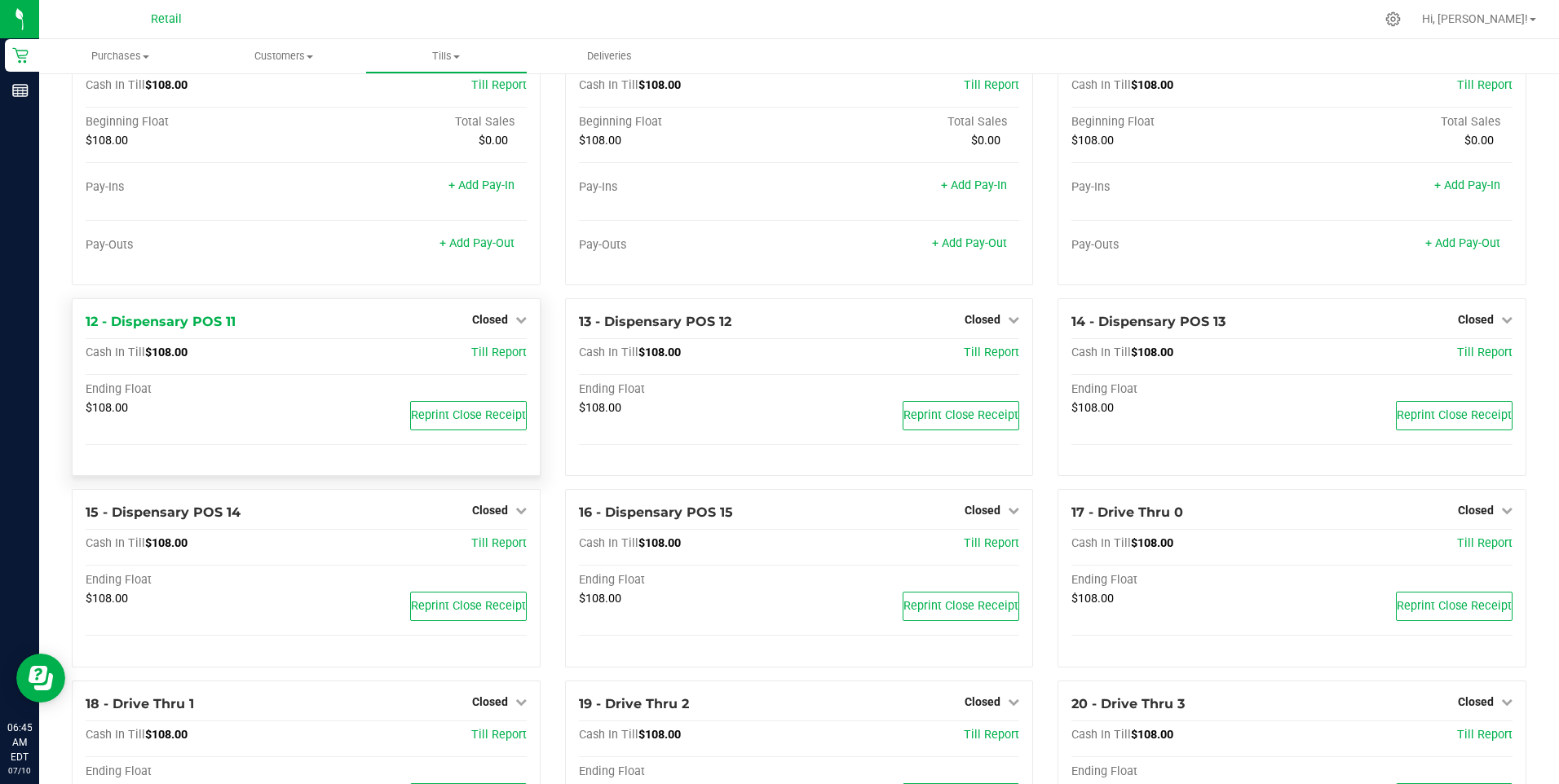 scroll, scrollTop: 733, scrollLeft: 0, axis: vertical 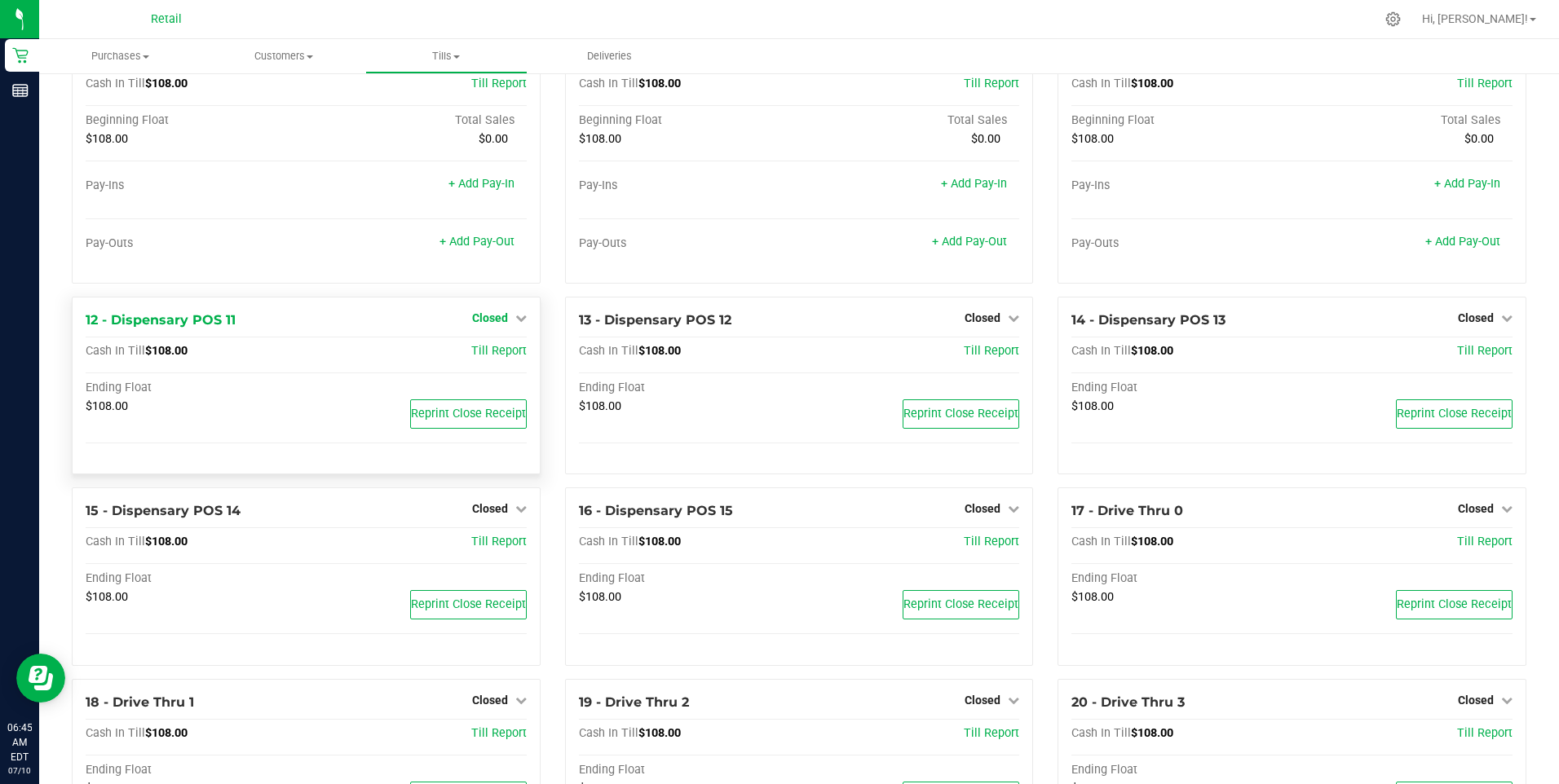 click at bounding box center (521, 318) 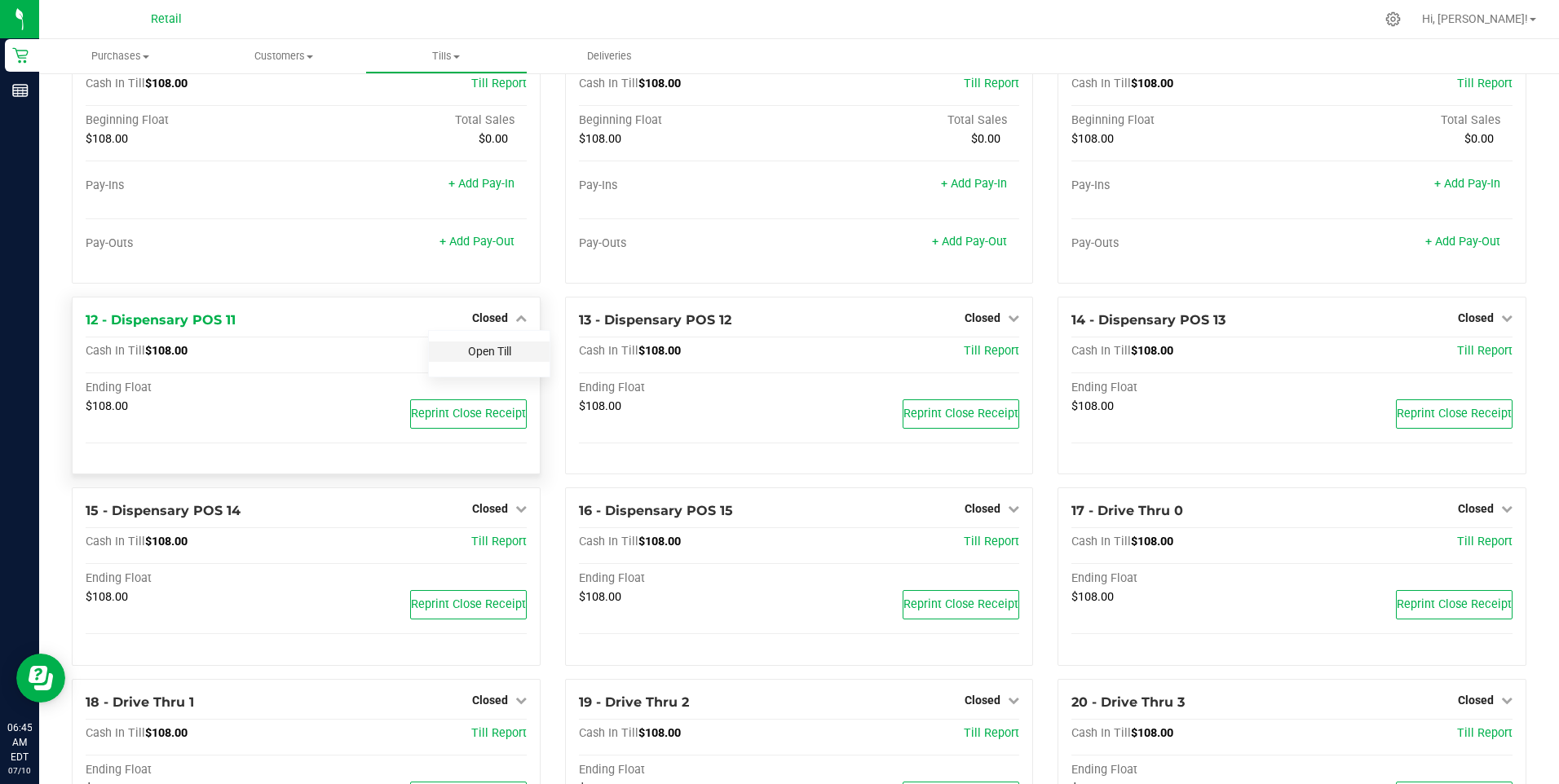 click on "Open Till" at bounding box center (489, 351) 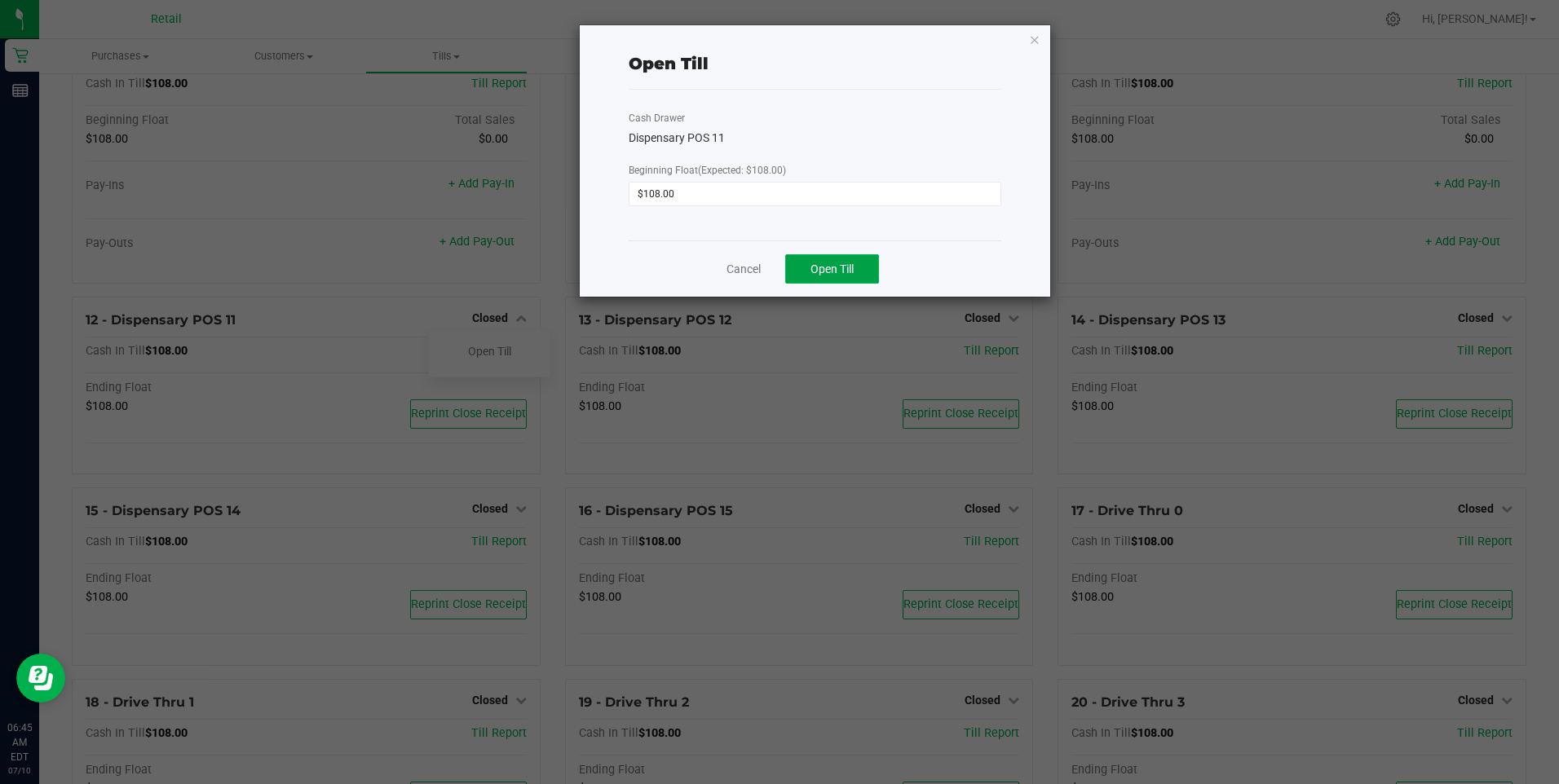 click on "Open Till" 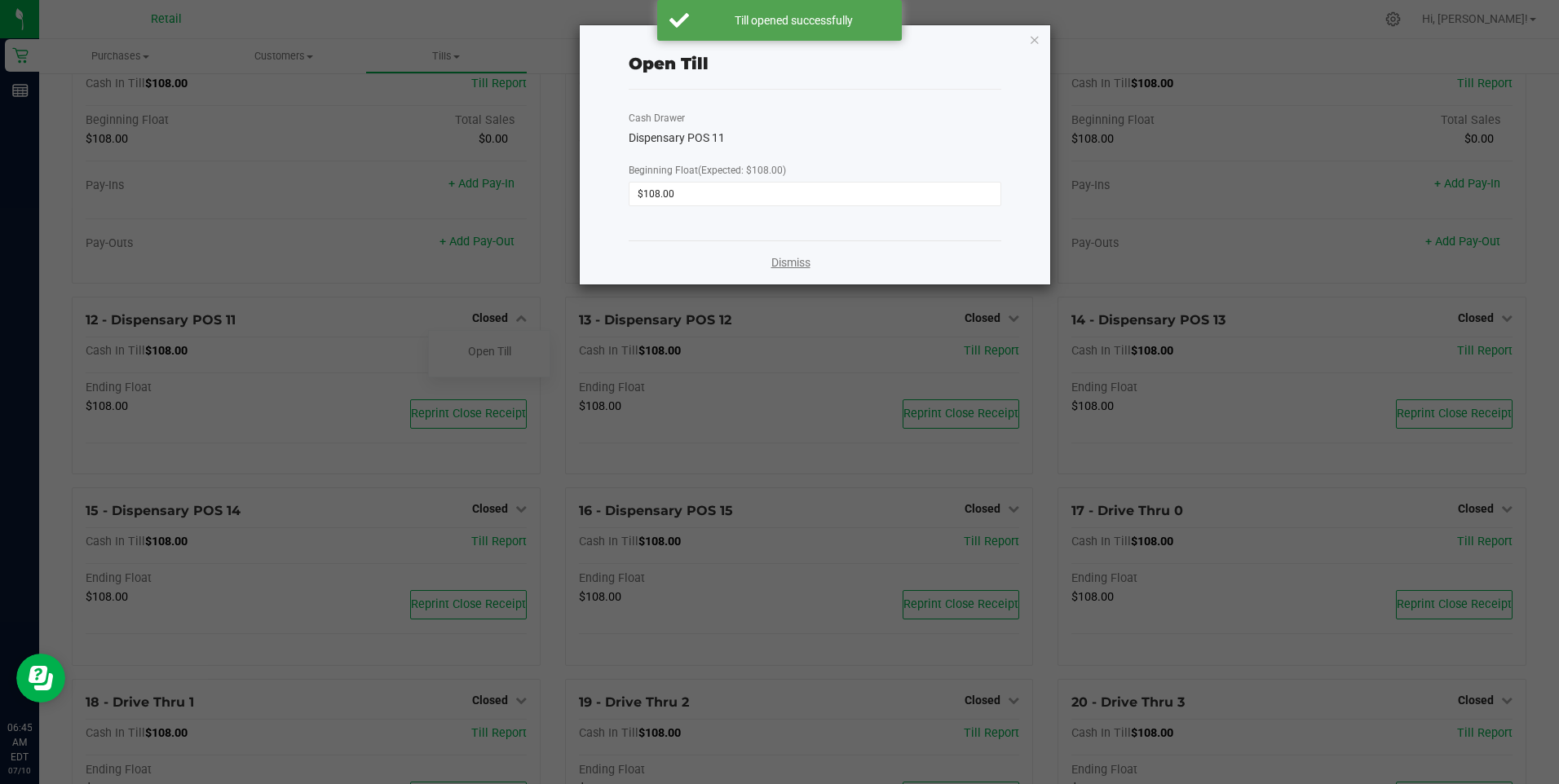 click on "Dismiss" 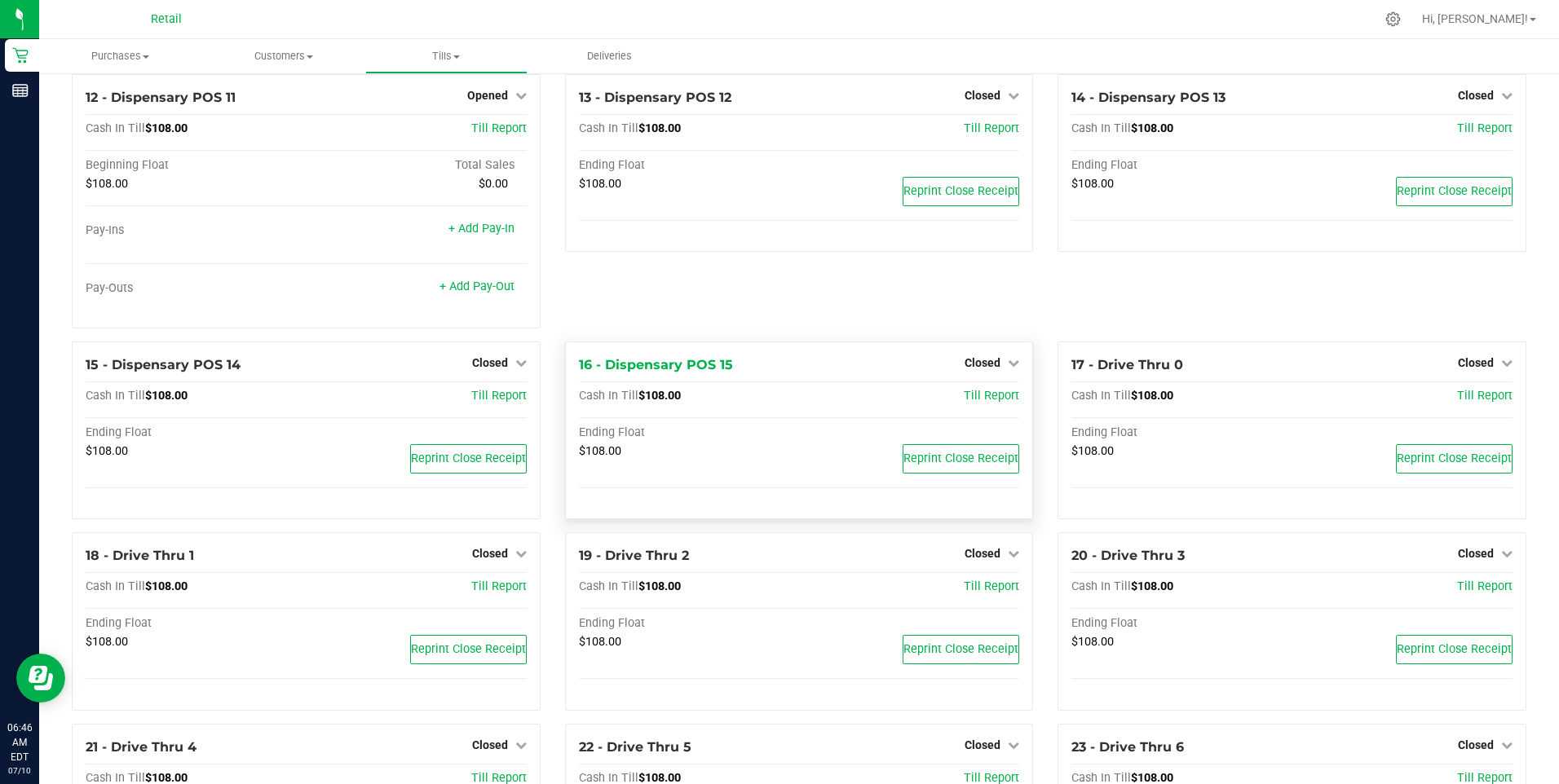 scroll, scrollTop: 896, scrollLeft: 0, axis: vertical 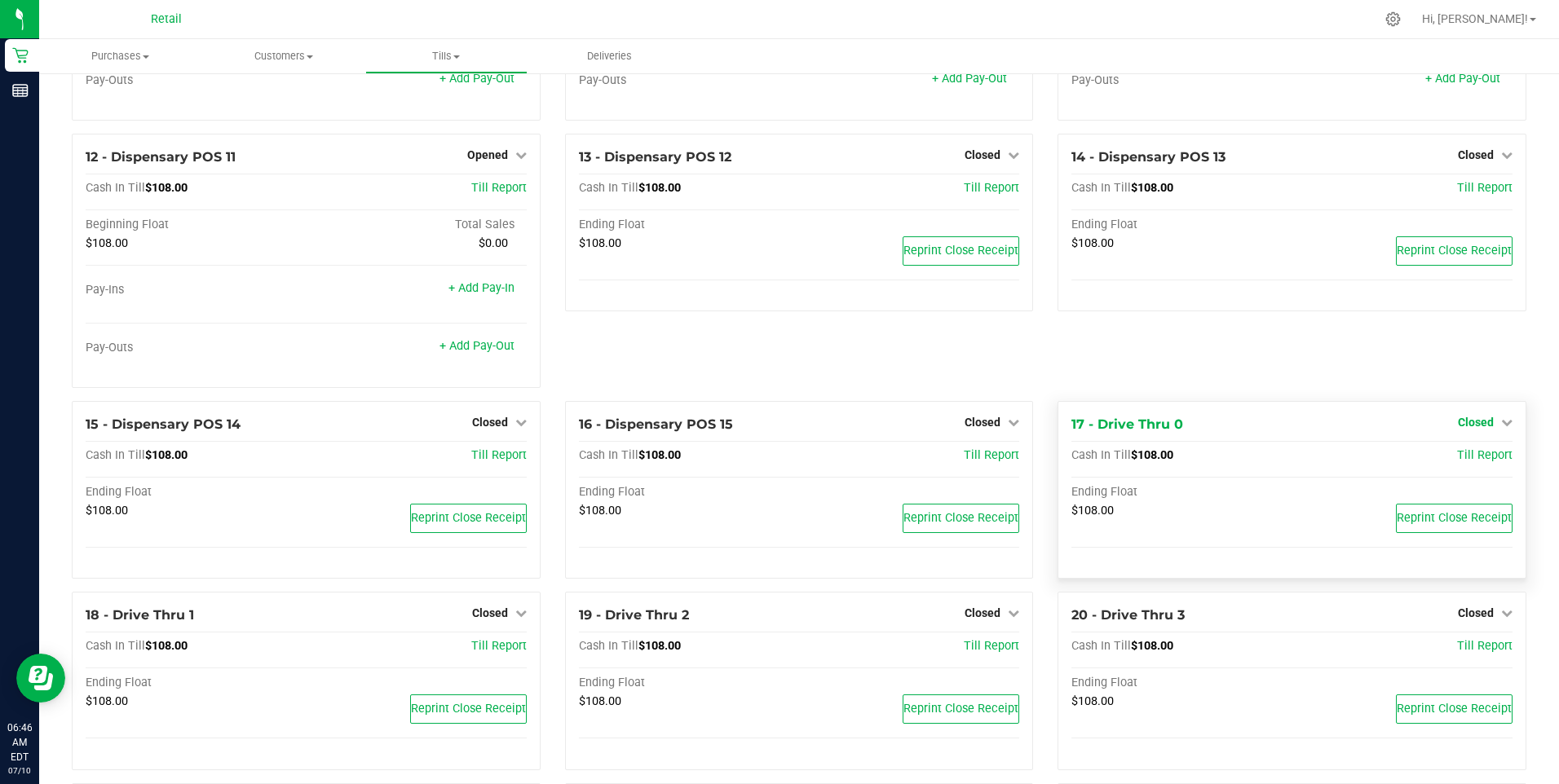 click at bounding box center (1507, 422) 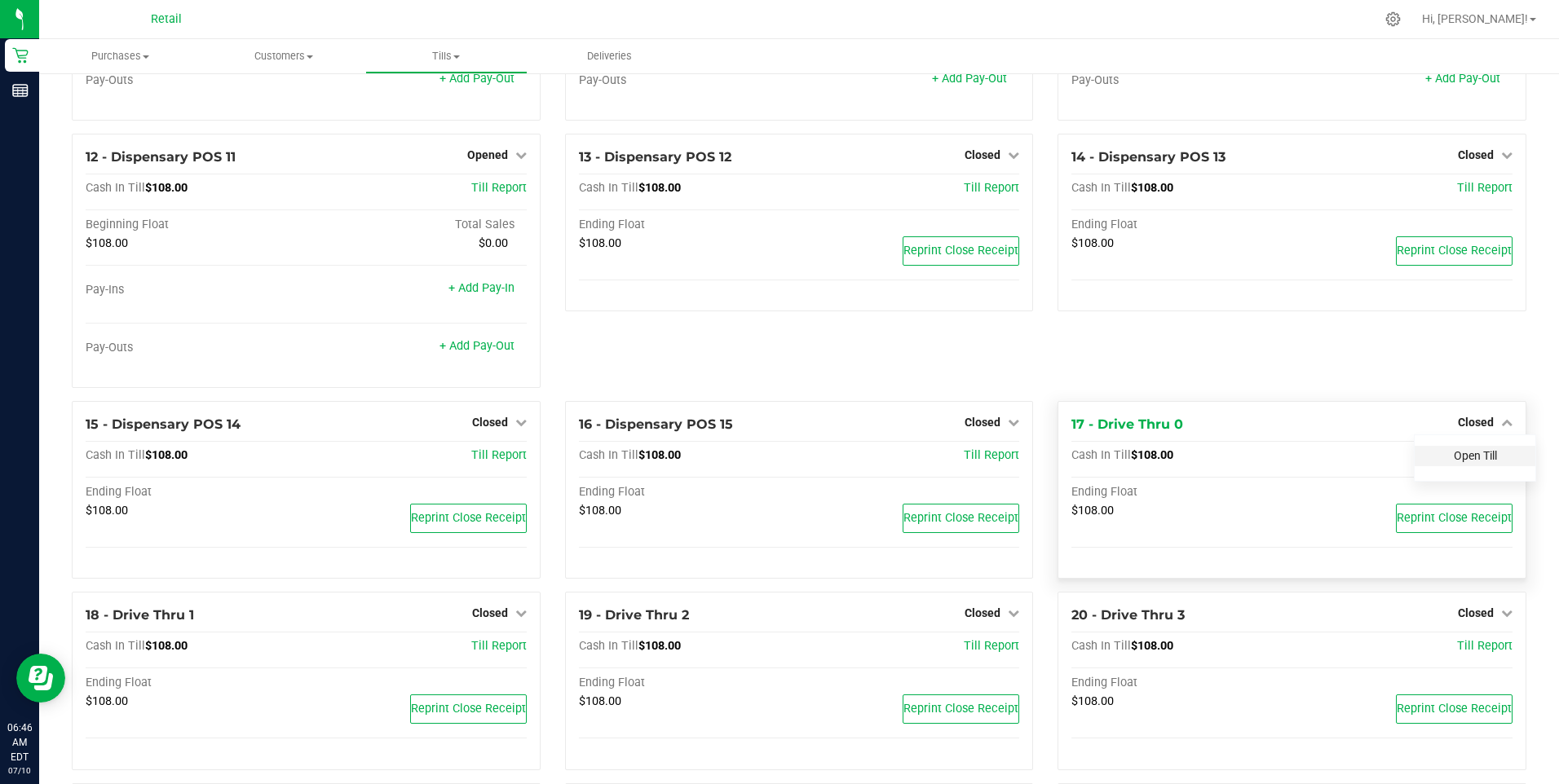 click on "Open Till" at bounding box center (1475, 456) 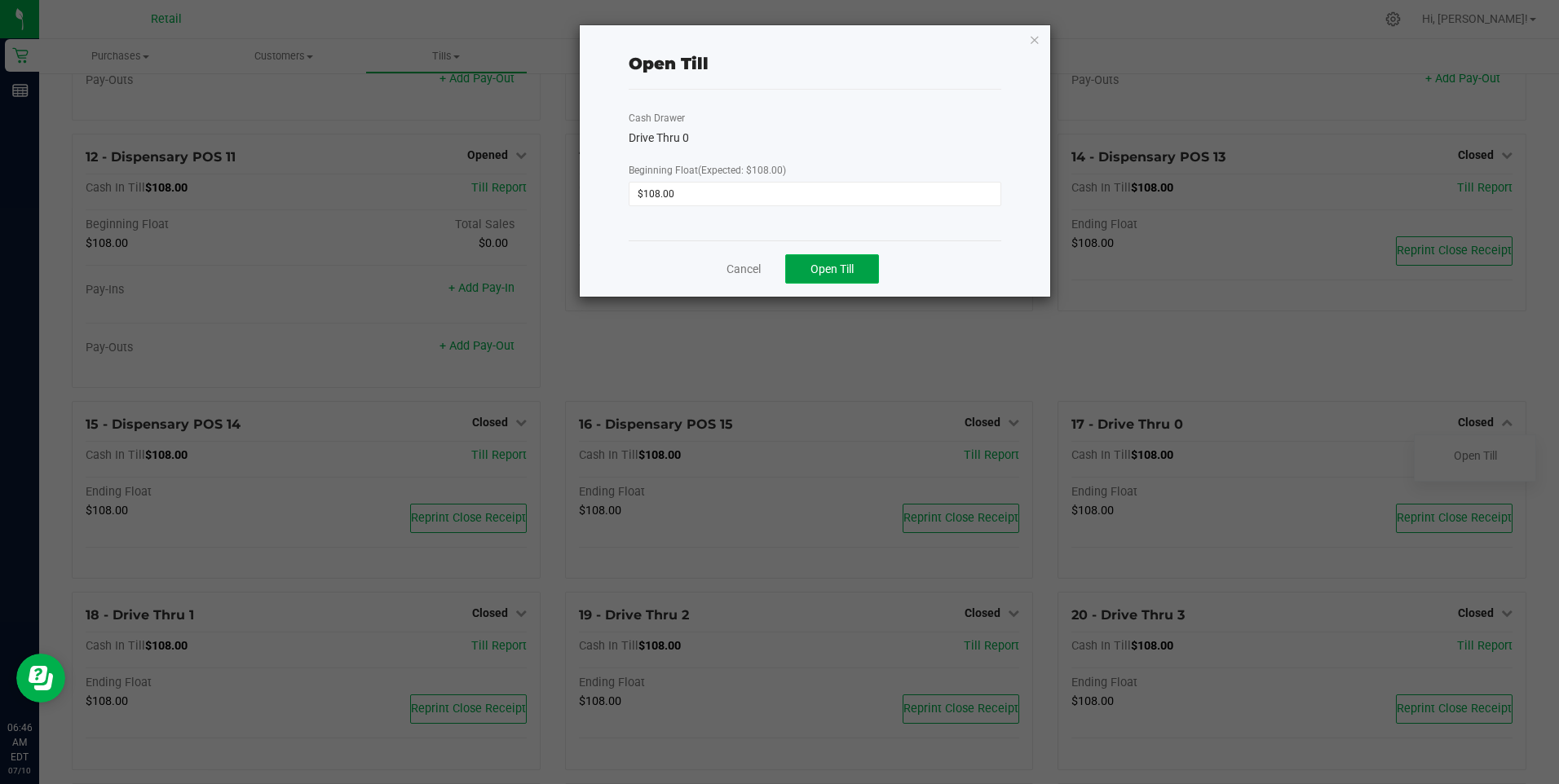 click on "Open Till" 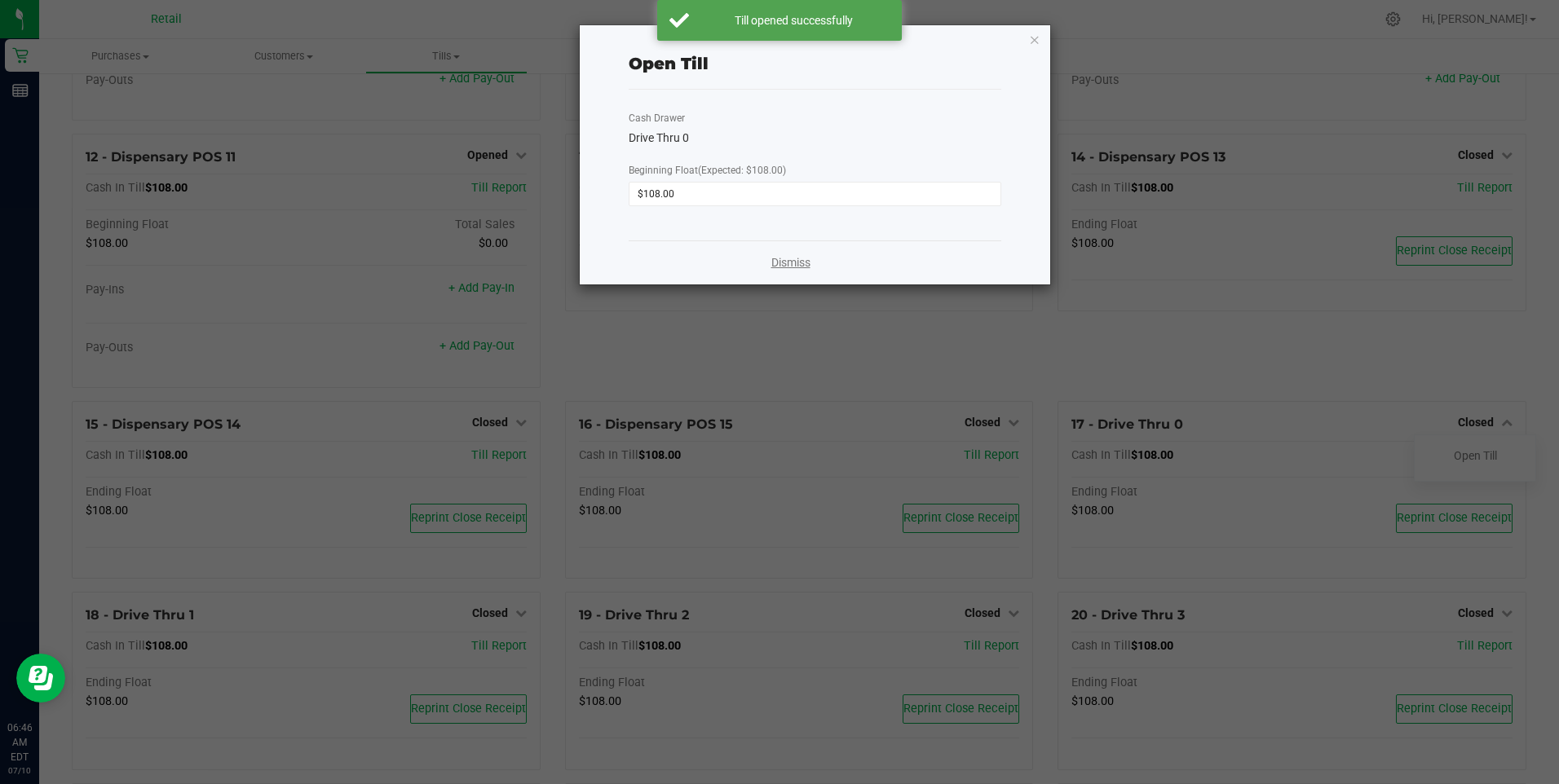 click on "Dismiss" 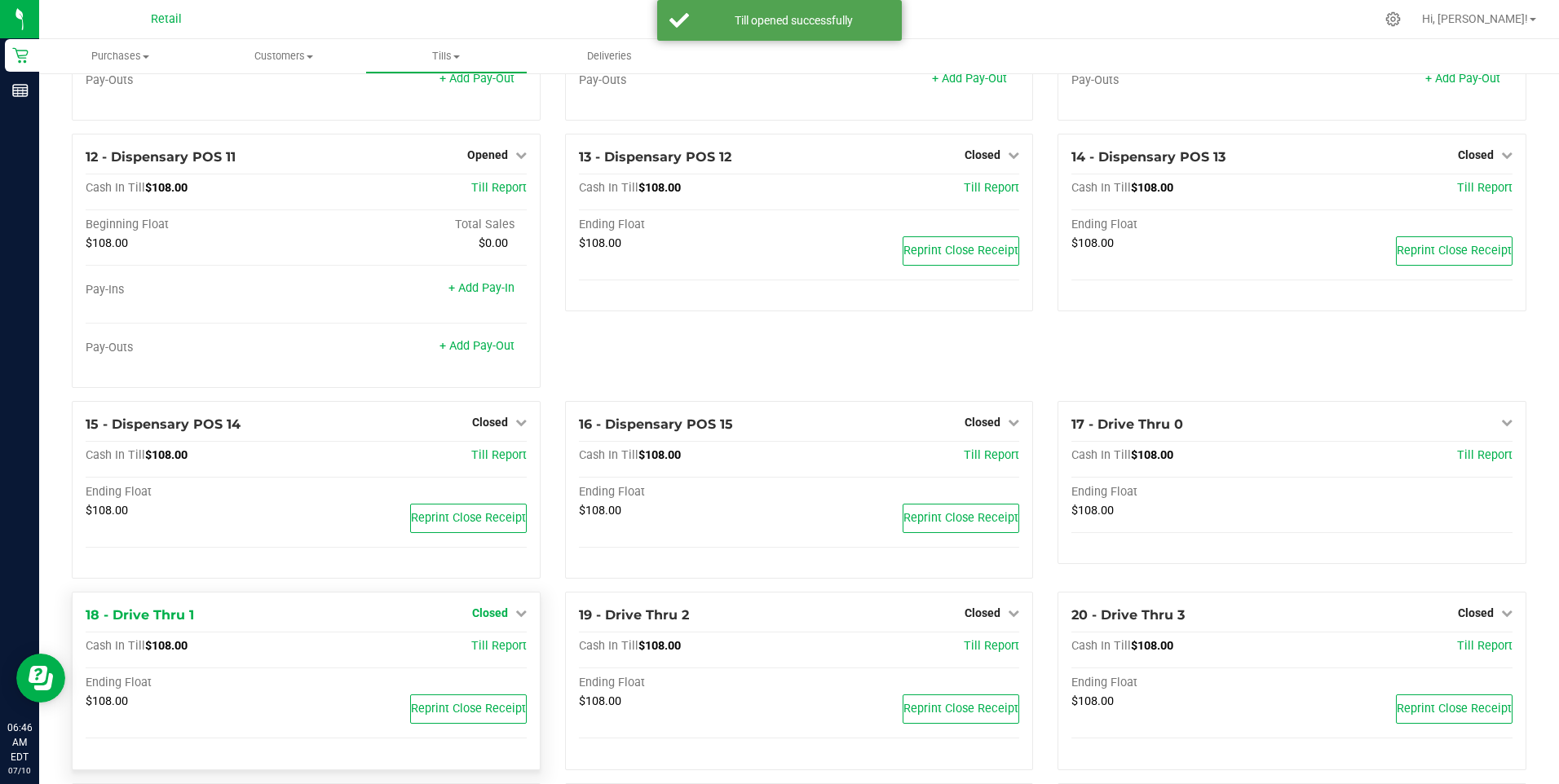 click on "Closed" at bounding box center (499, 613) 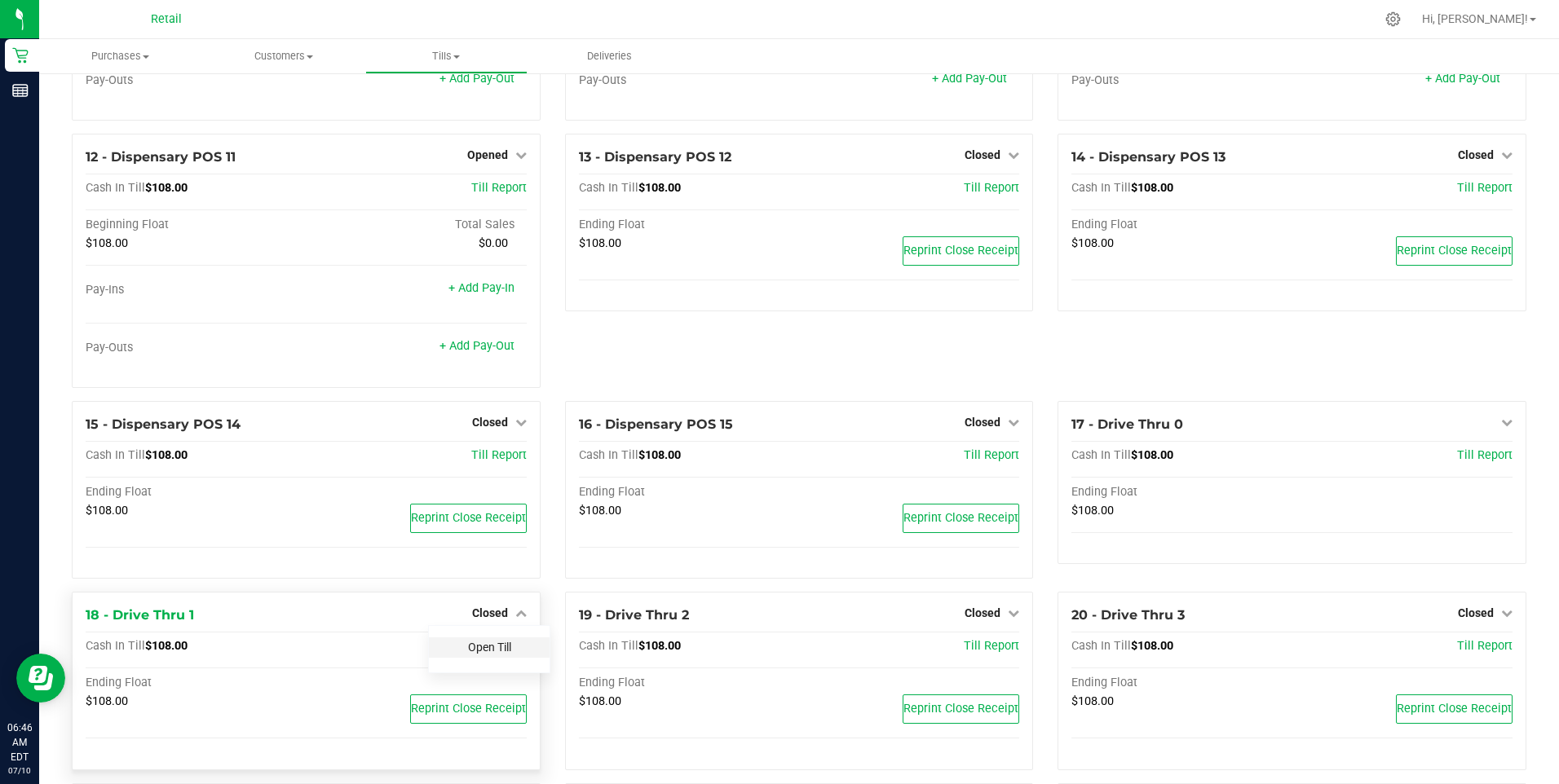 click on "Open Till" at bounding box center [489, 647] 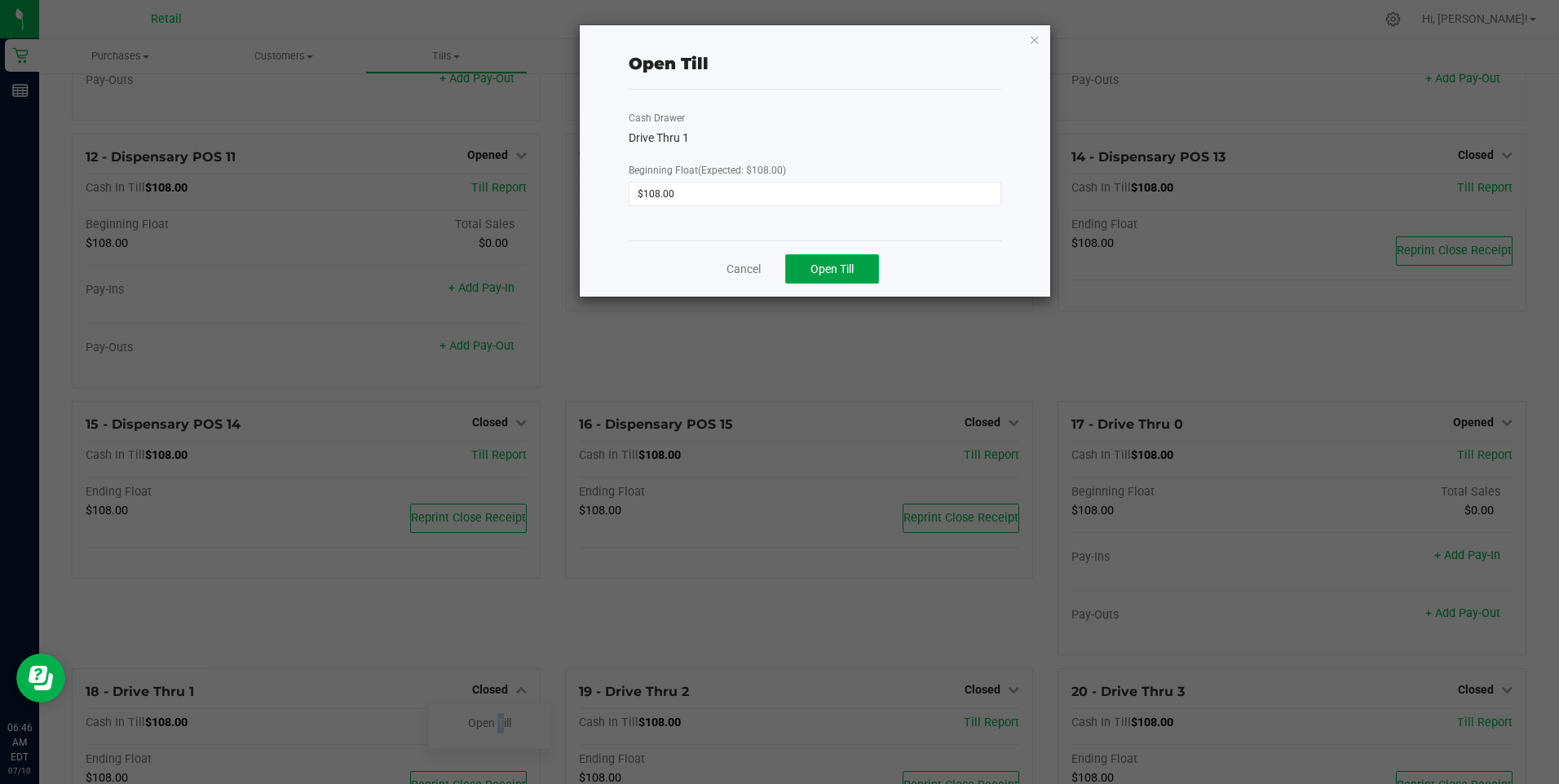 click on "Open Till" 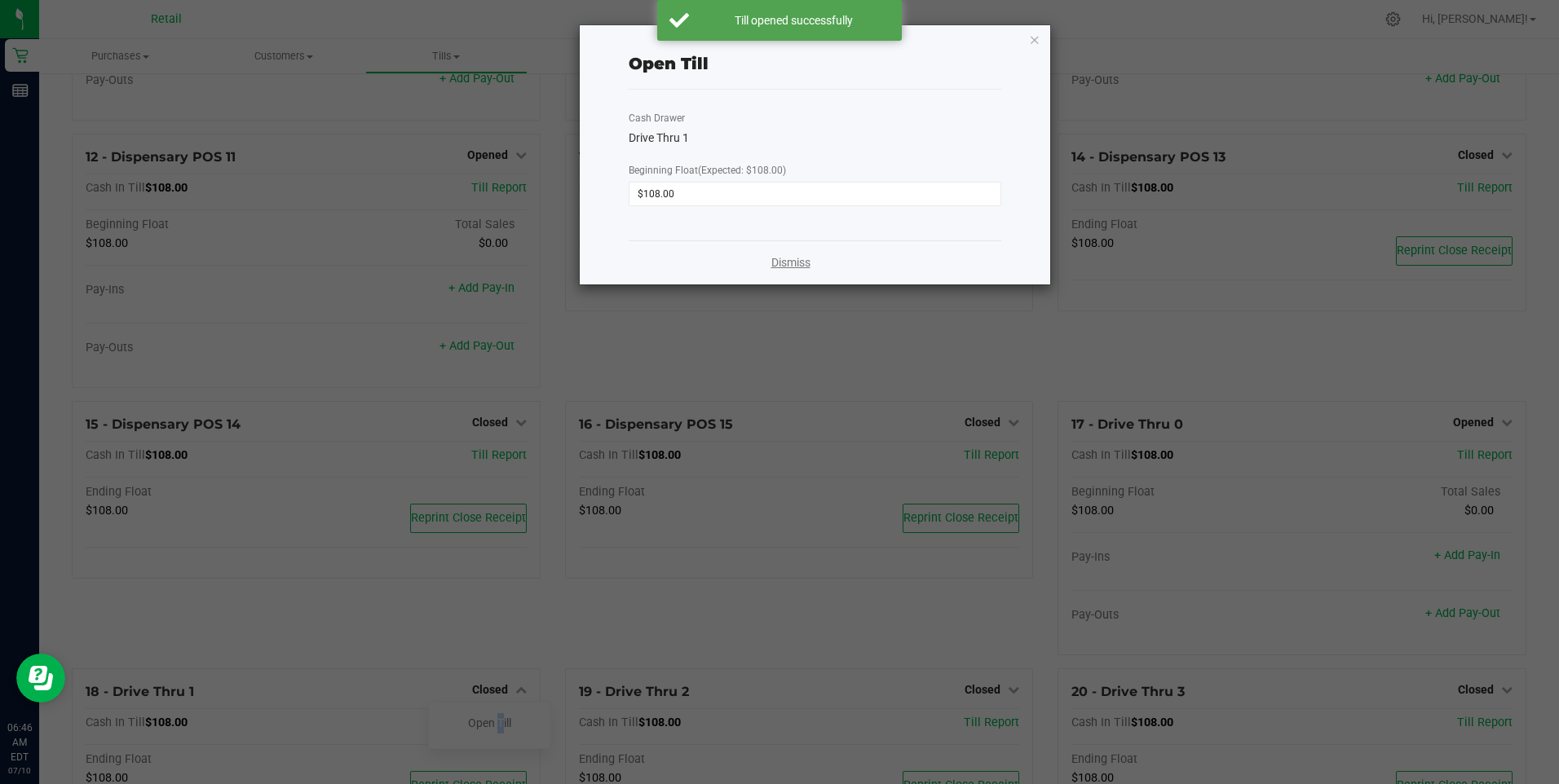 click on "Dismiss" 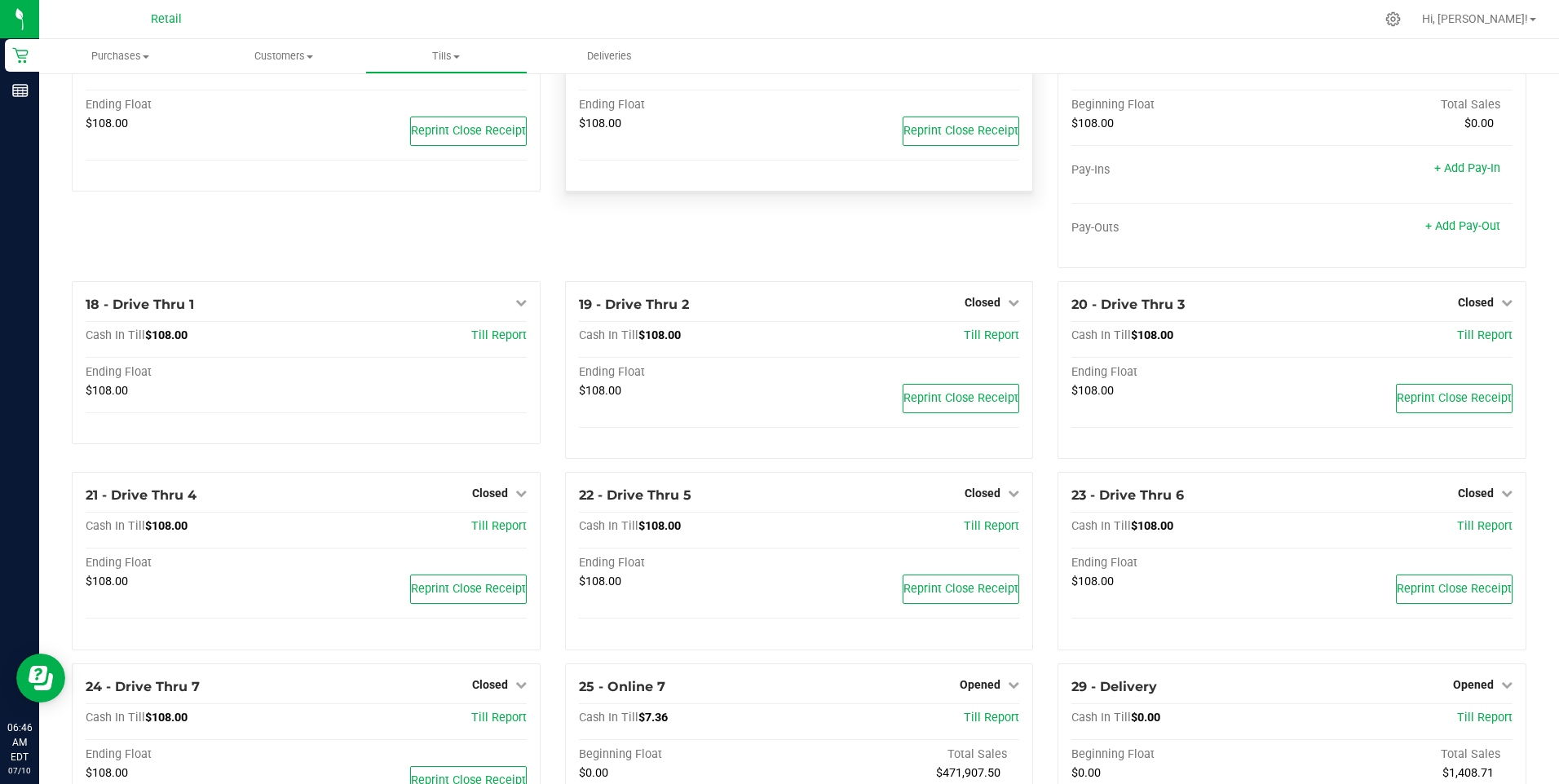 scroll, scrollTop: 1456, scrollLeft: 0, axis: vertical 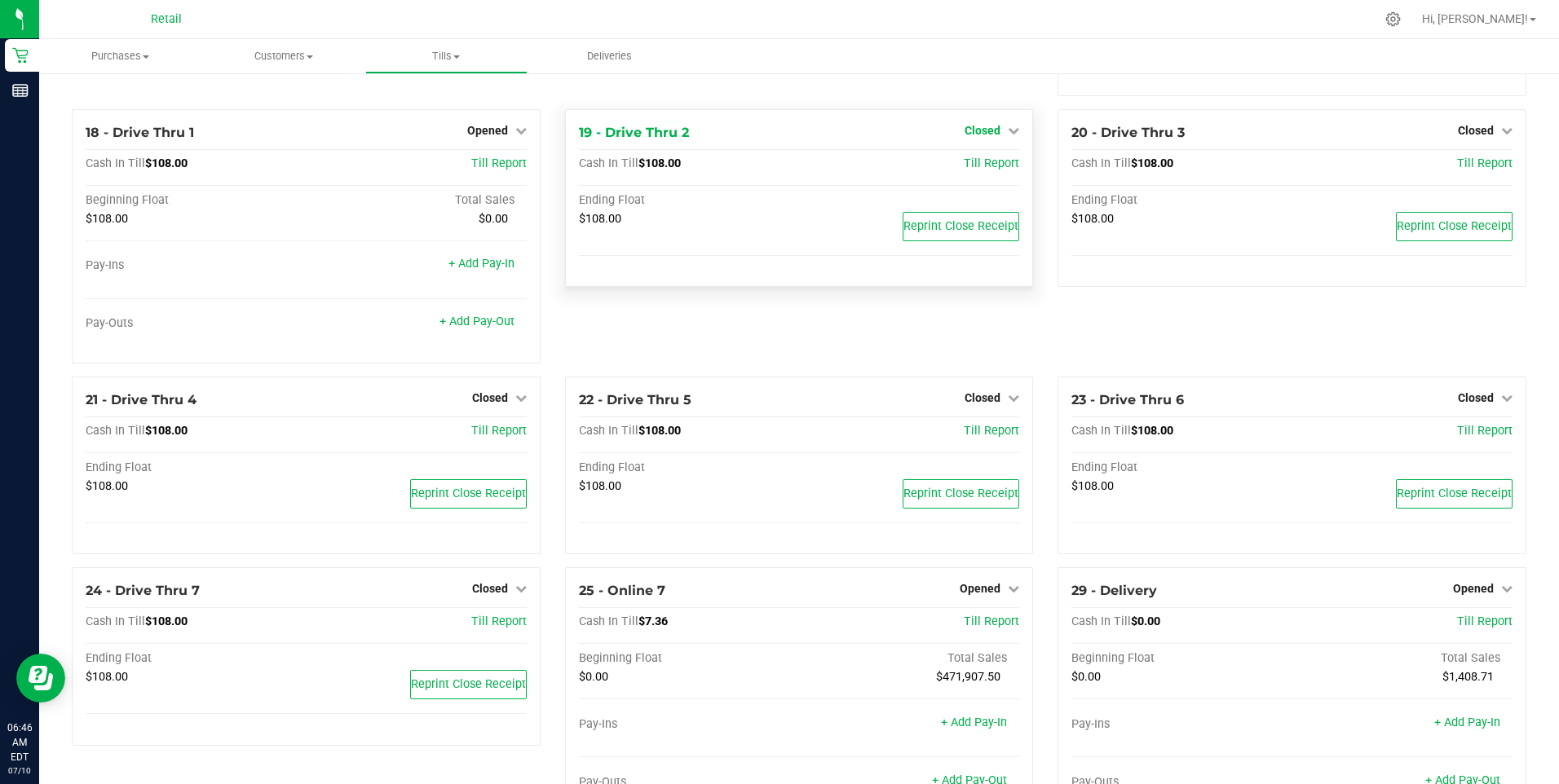 click at bounding box center (1014, 130) 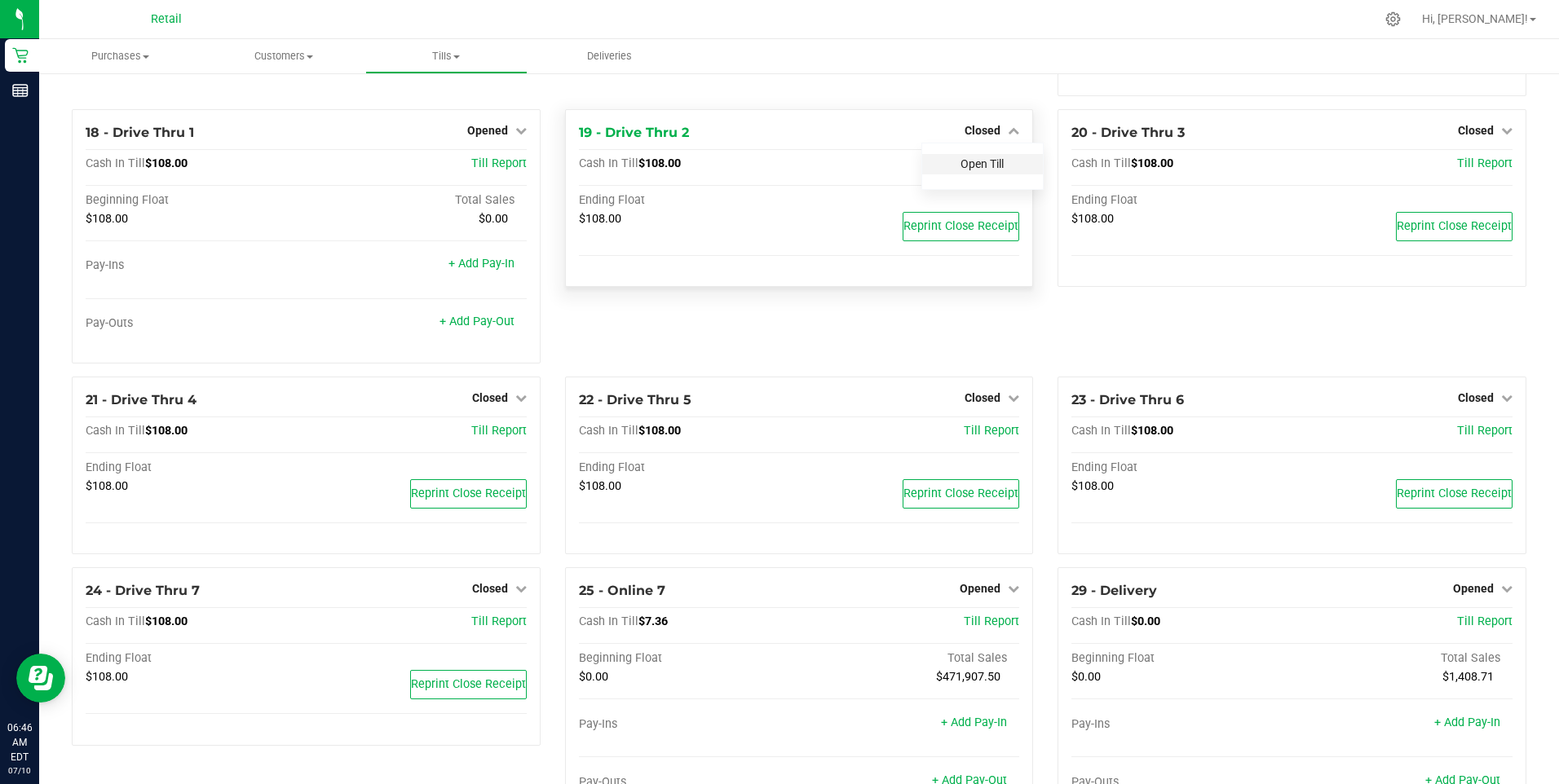 click on "Open Till" at bounding box center (982, 164) 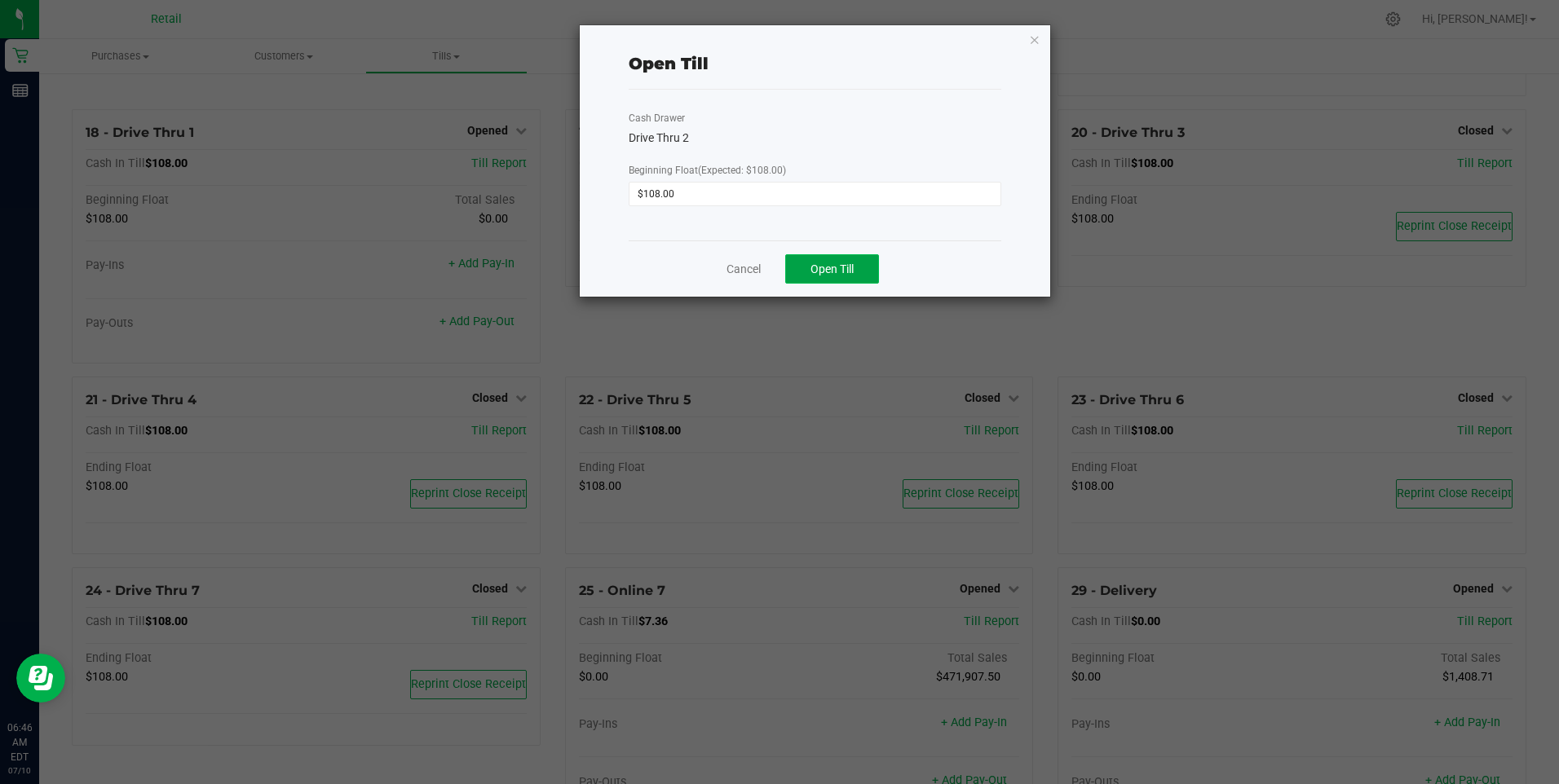 click on "Open Till" 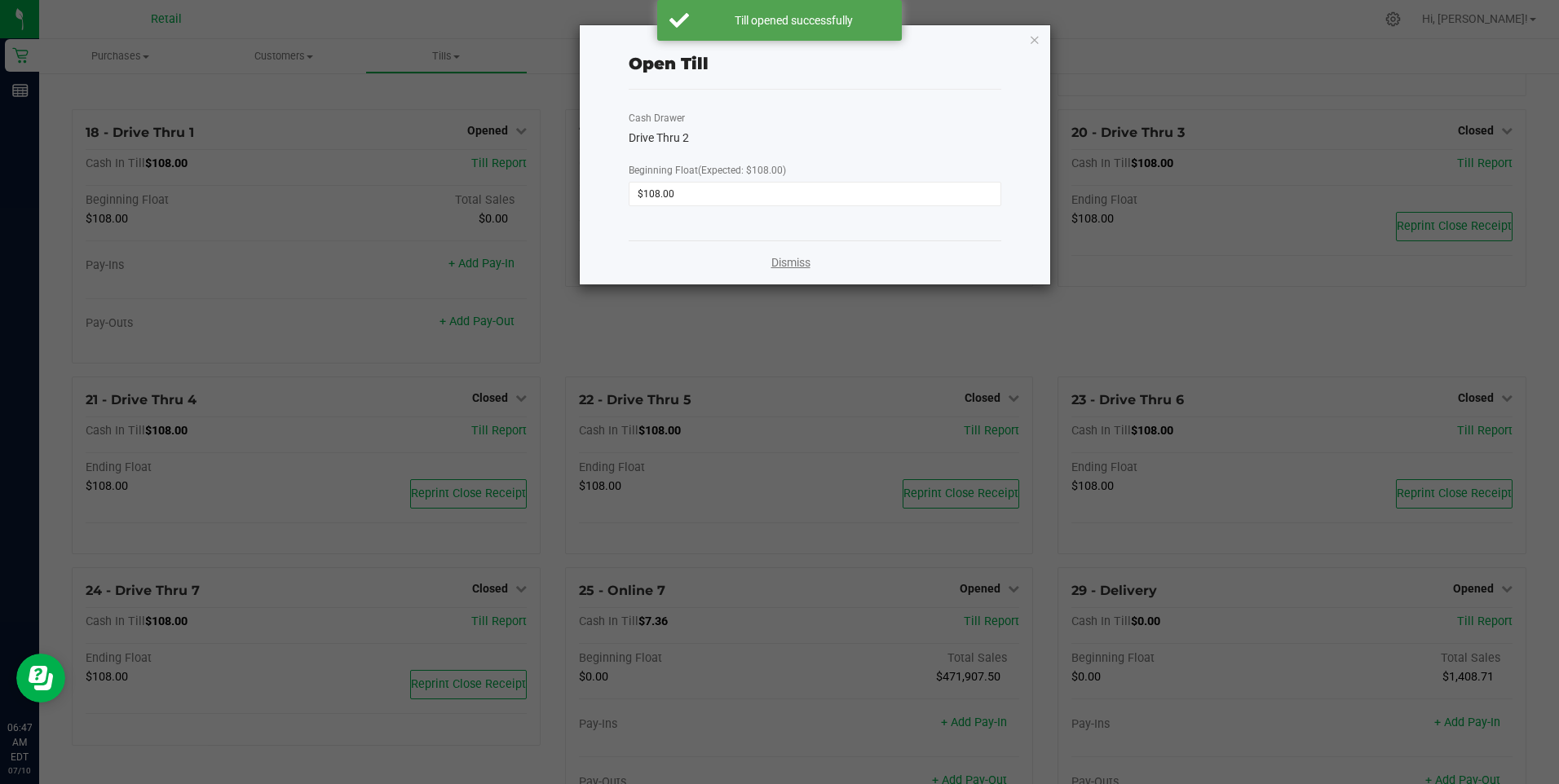 click on "Dismiss" 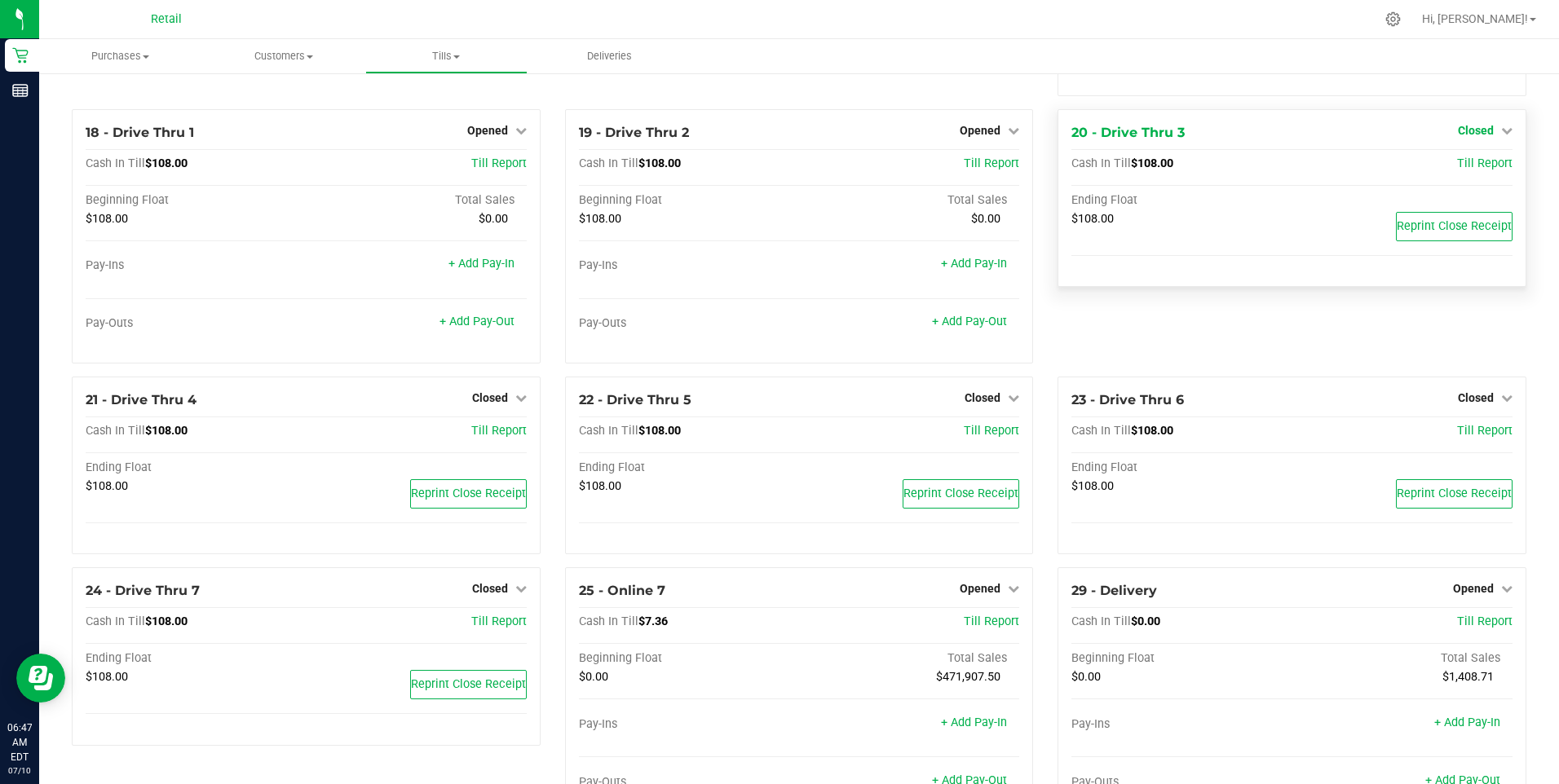 click at bounding box center [1507, 130] 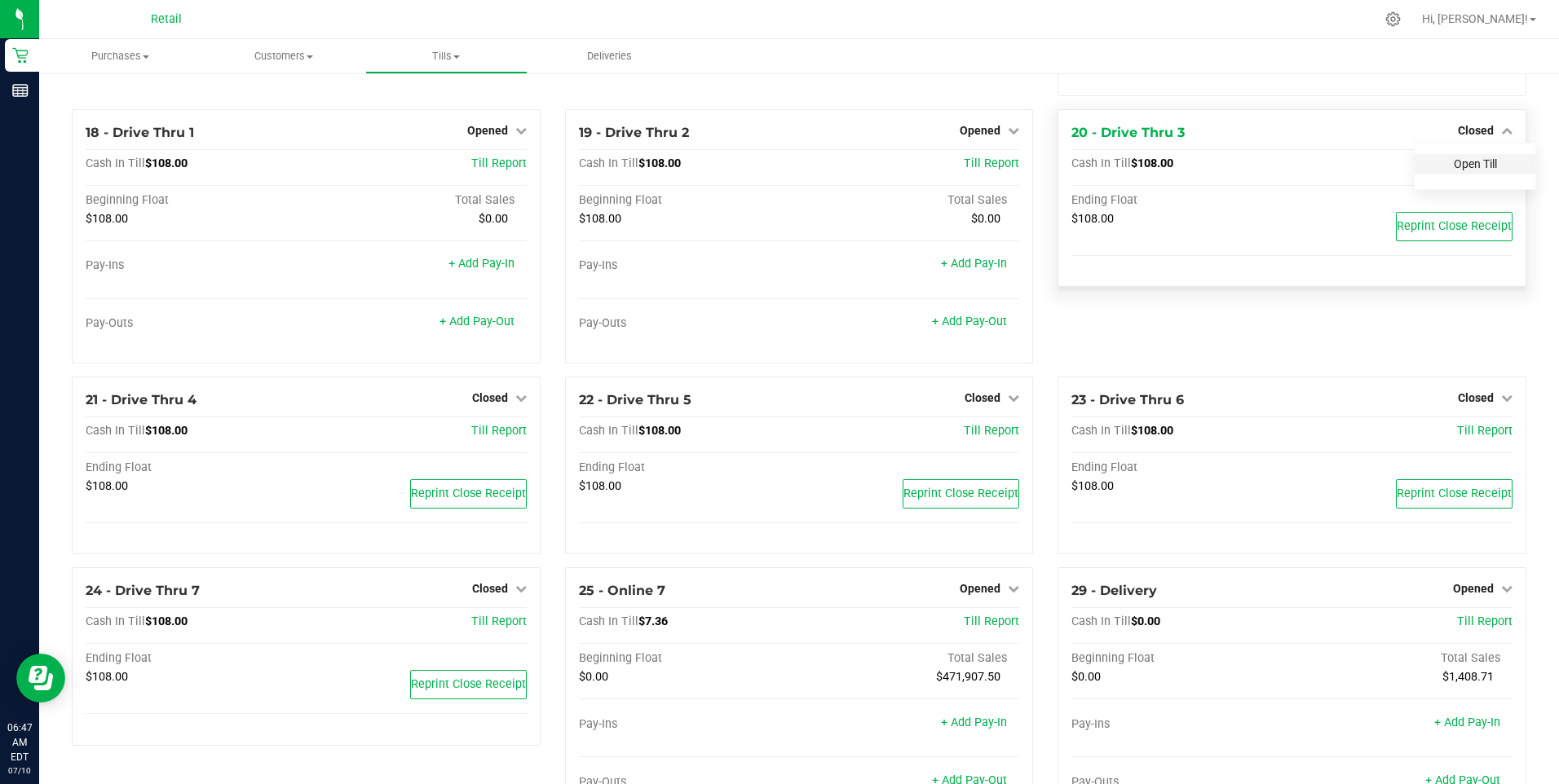 click on "Open Till" at bounding box center [1475, 164] 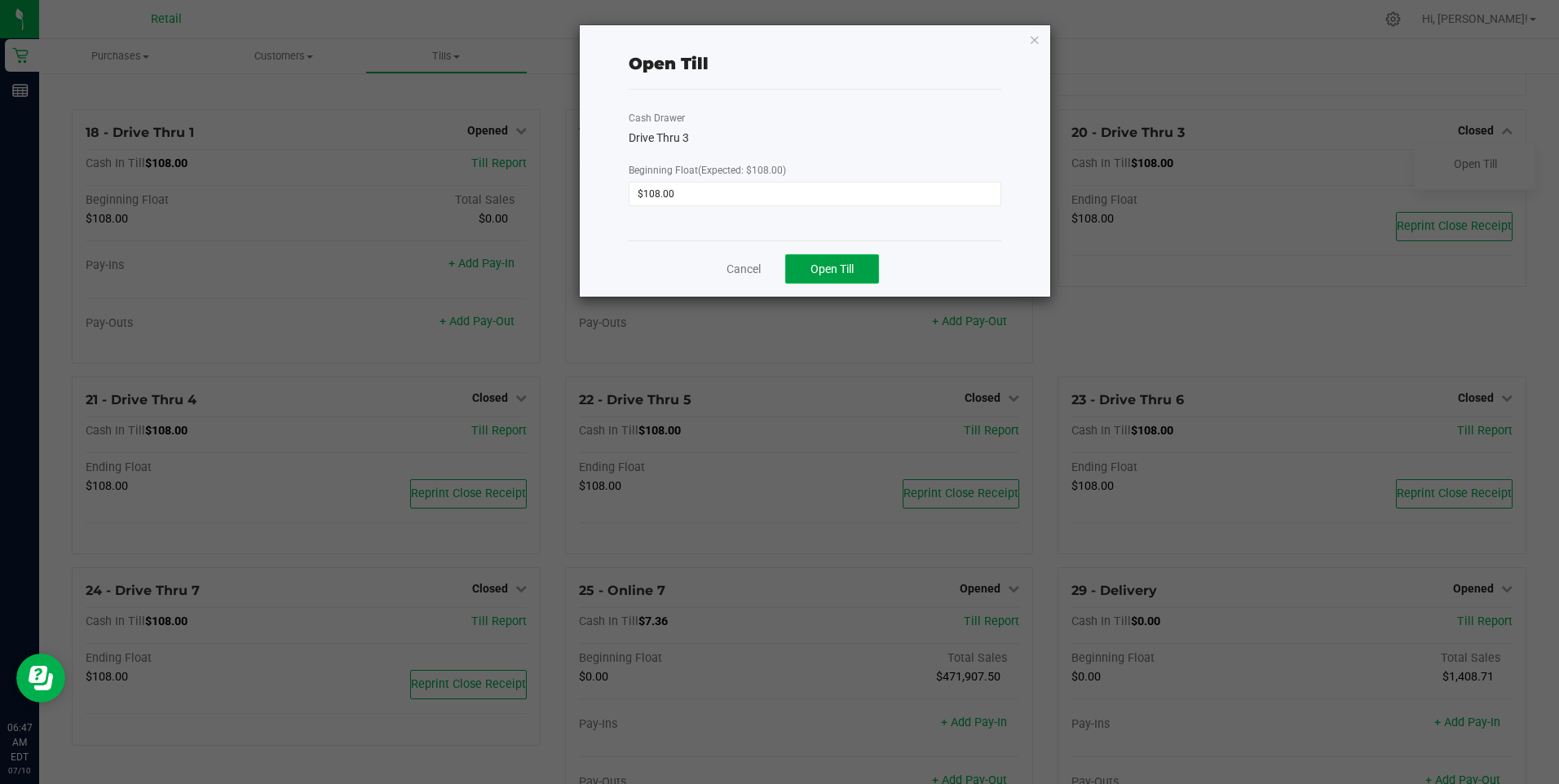 click on "Open Till" 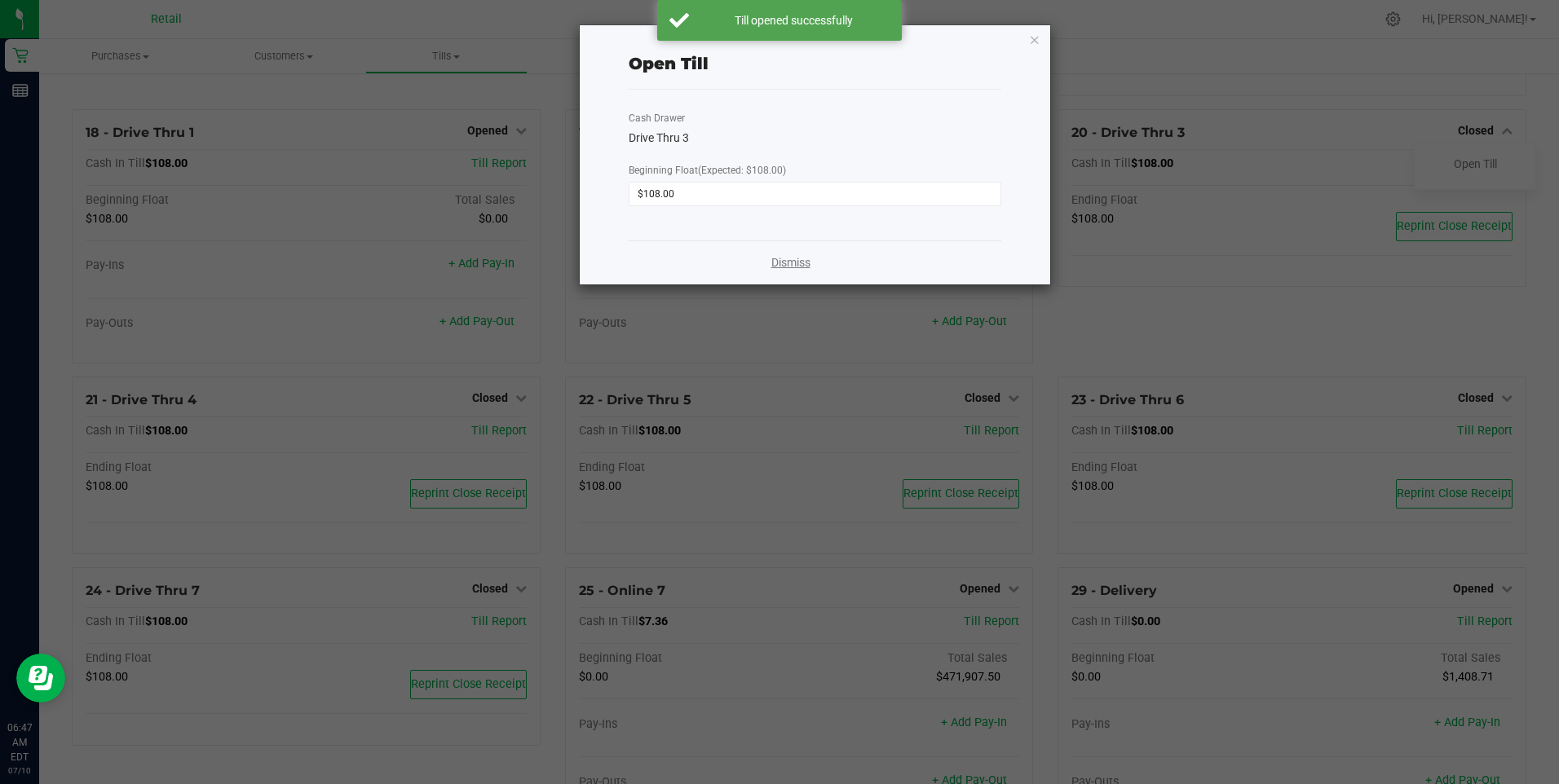 click on "Dismiss" 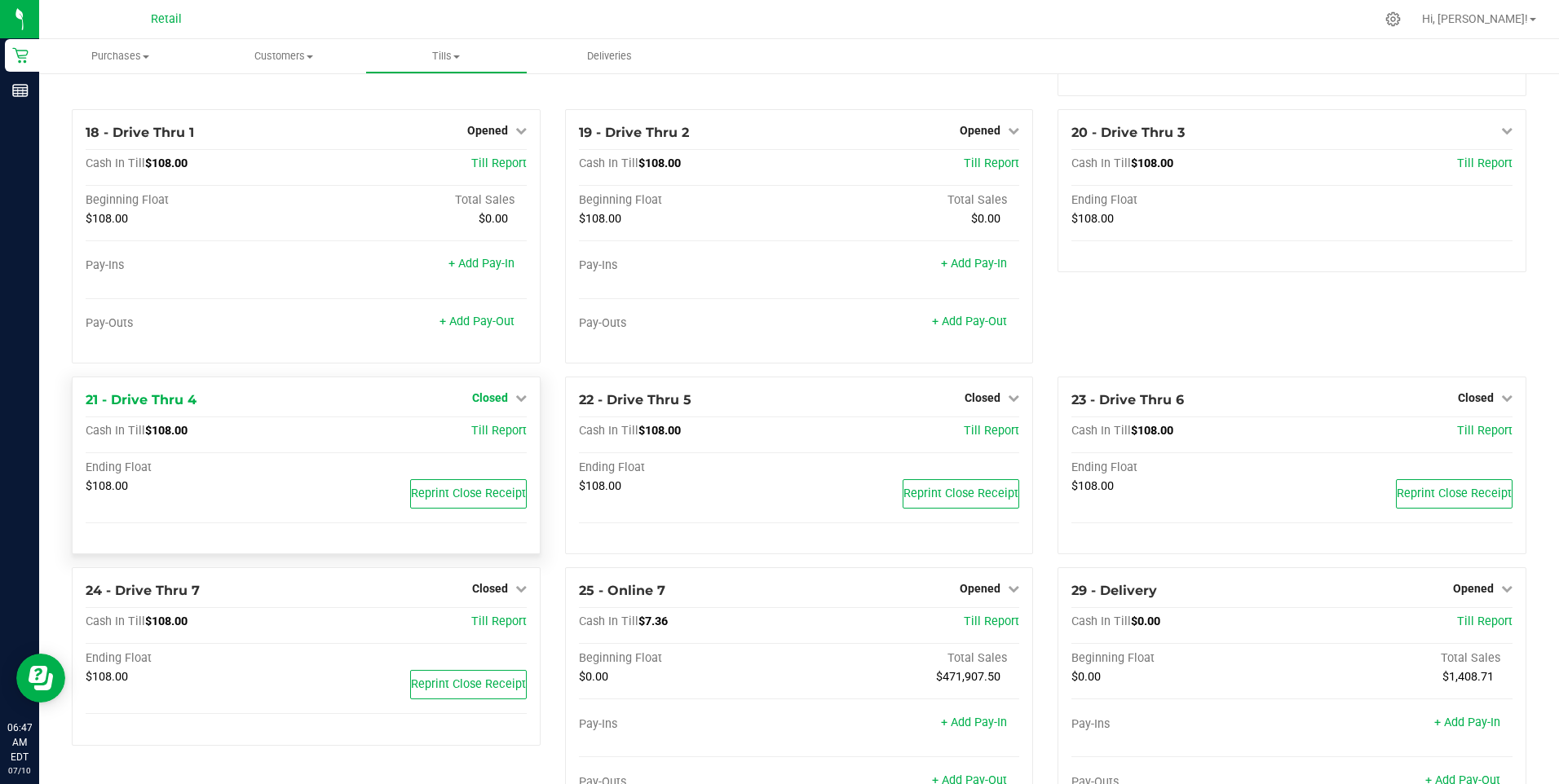click at bounding box center (521, 398) 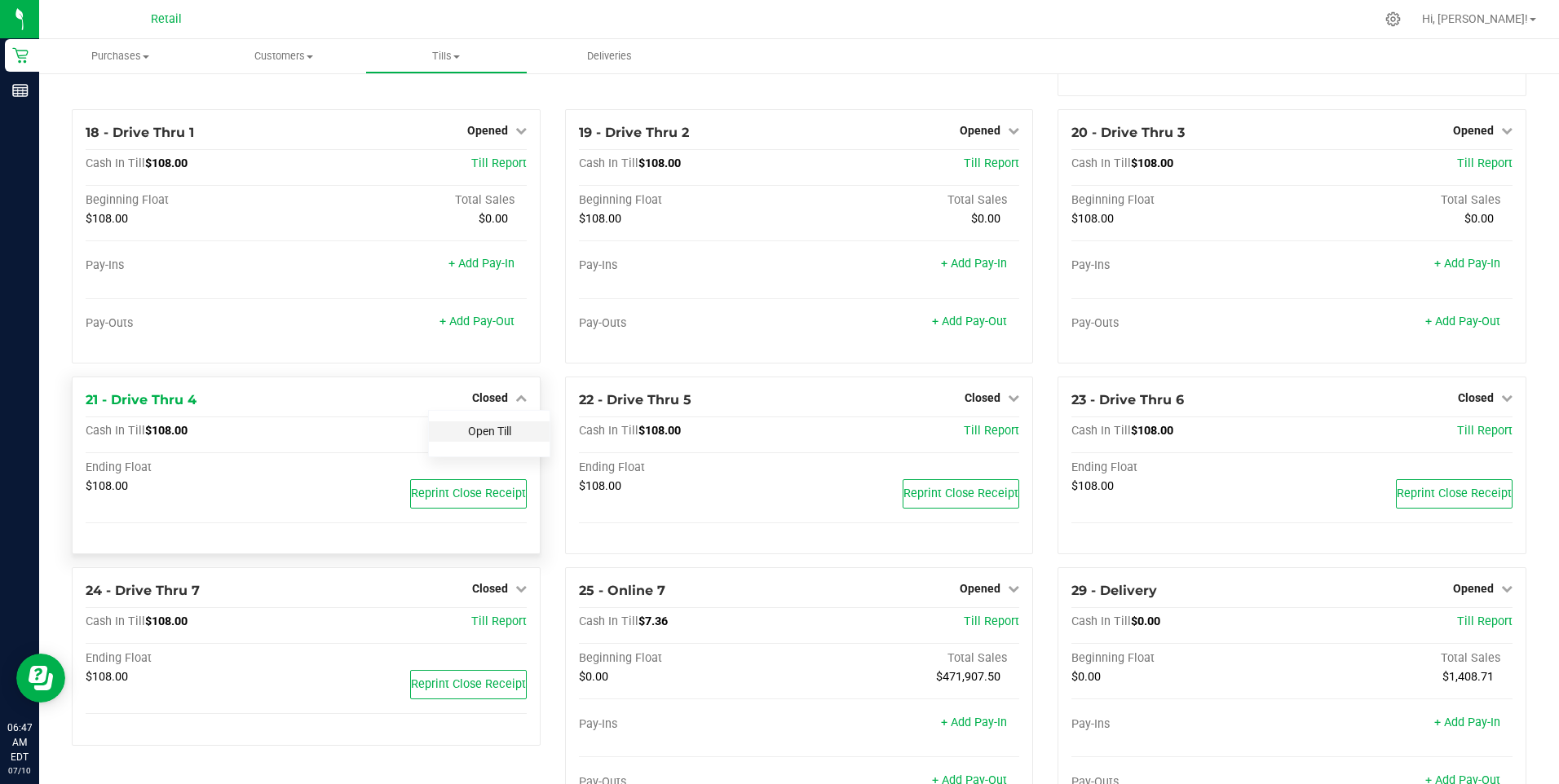 click on "Open Till" at bounding box center (489, 431) 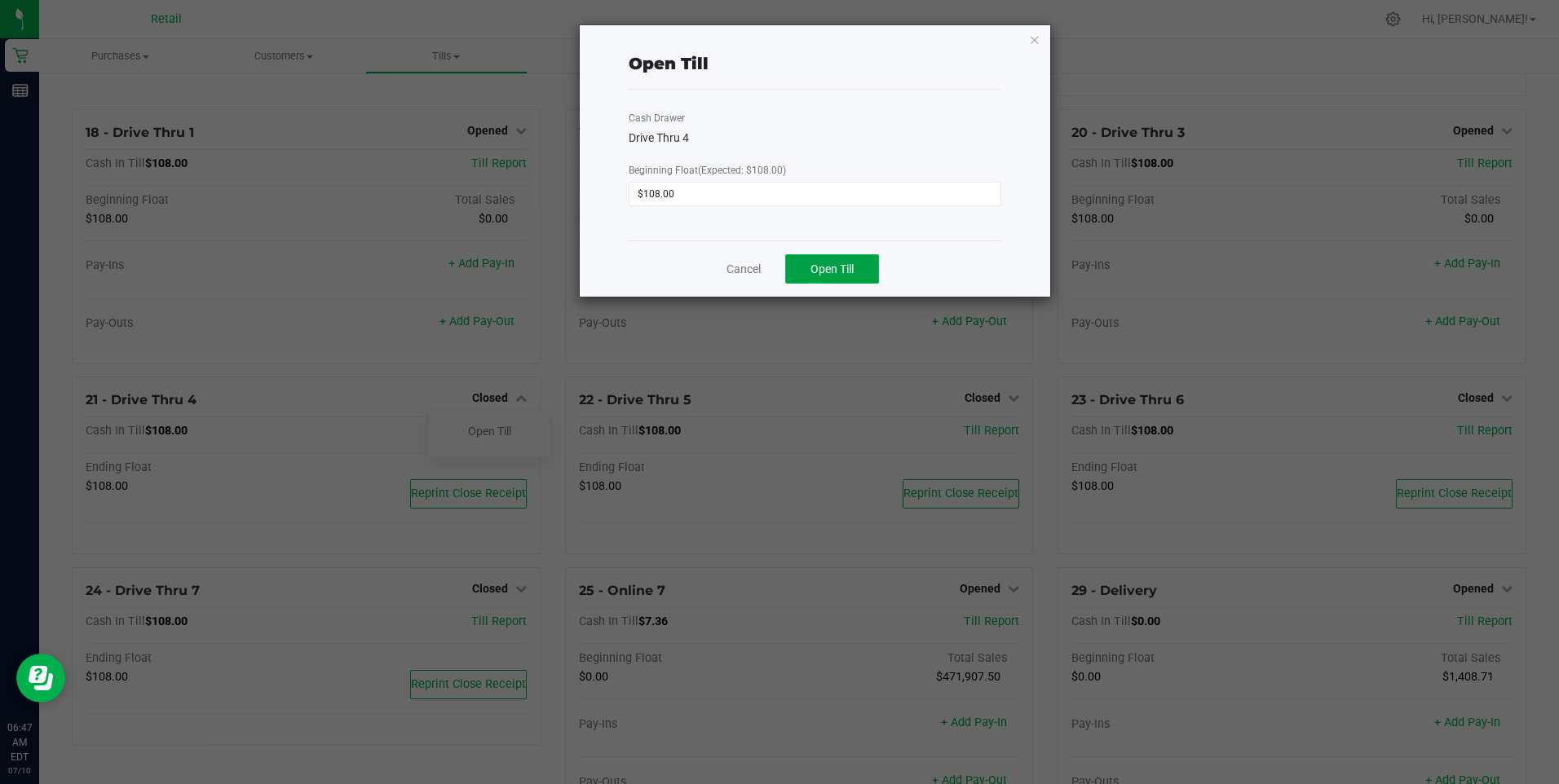 click on "Open Till" 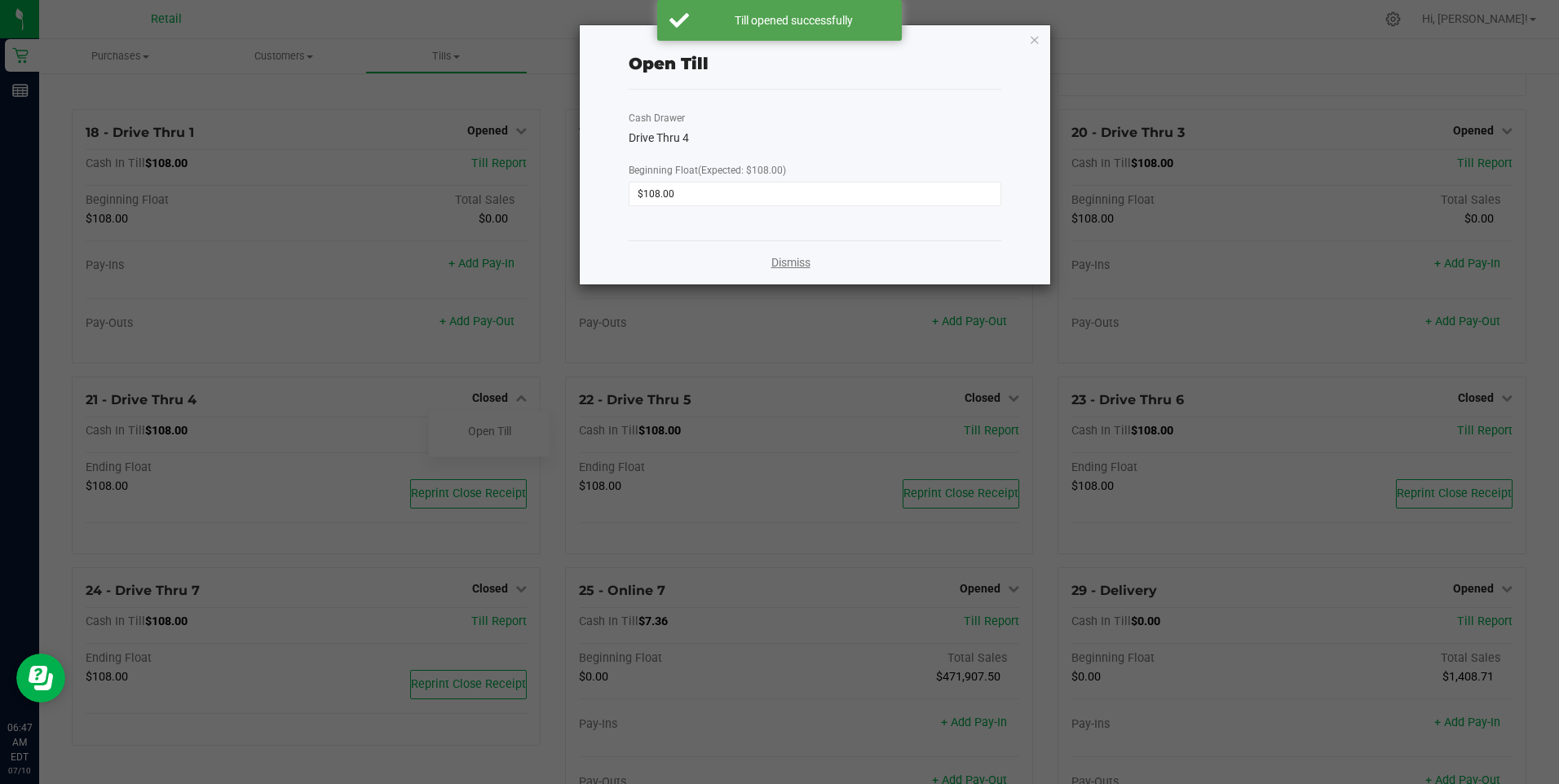 drag, startPoint x: 791, startPoint y: 264, endPoint x: 884, endPoint y: 297, distance: 98.68131 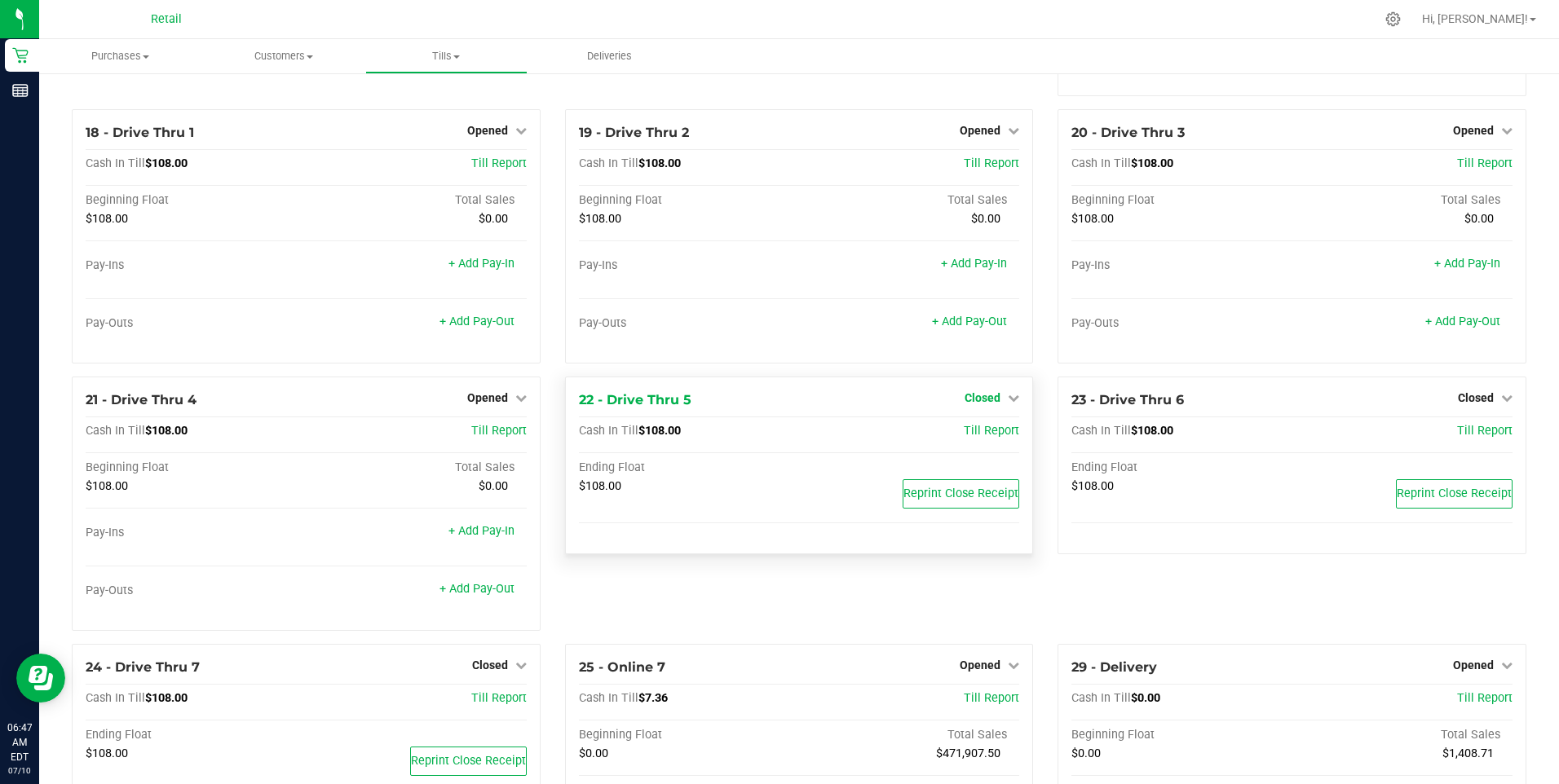 click at bounding box center (1014, 398) 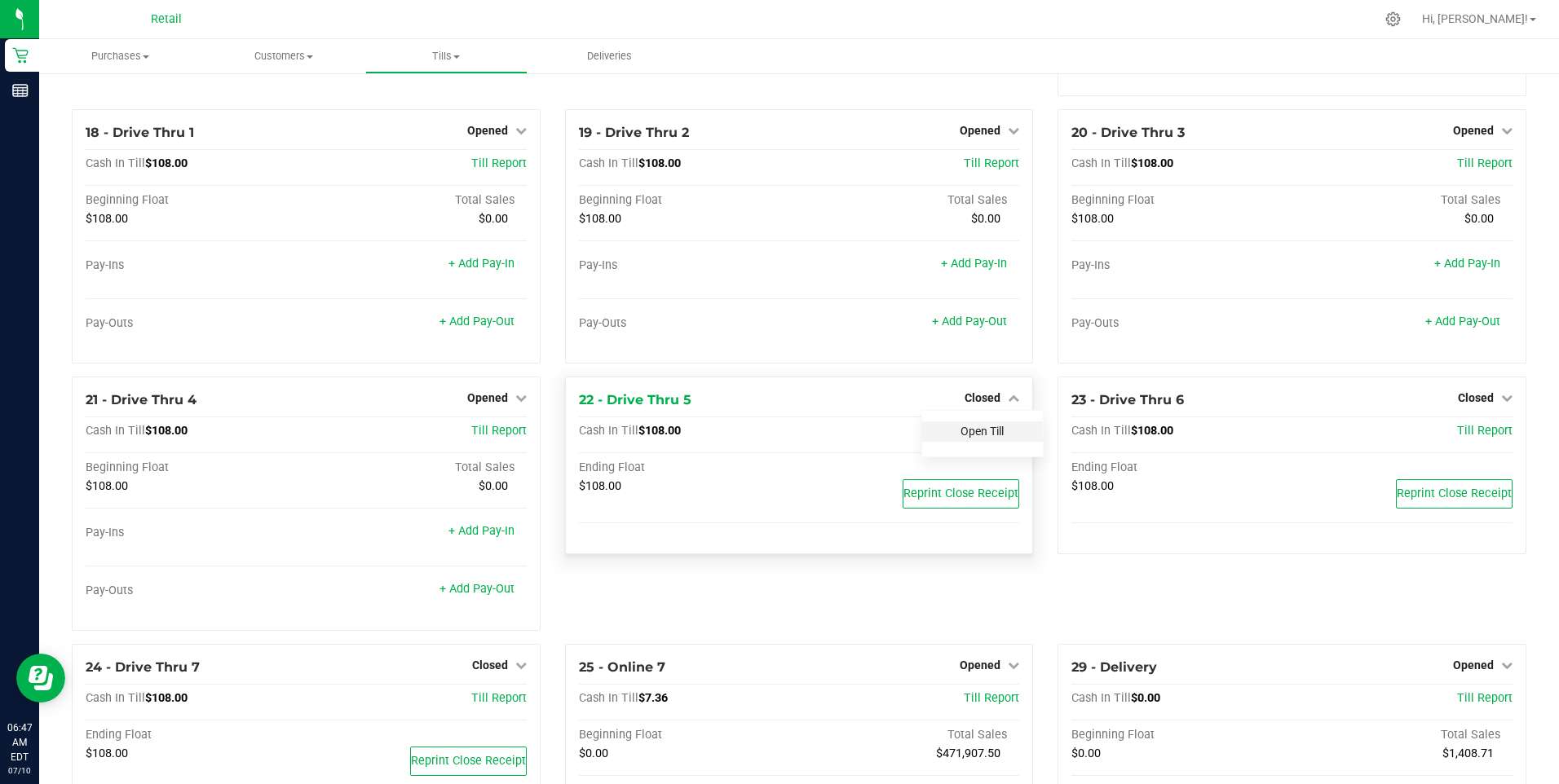 click on "Open Till" at bounding box center (982, 431) 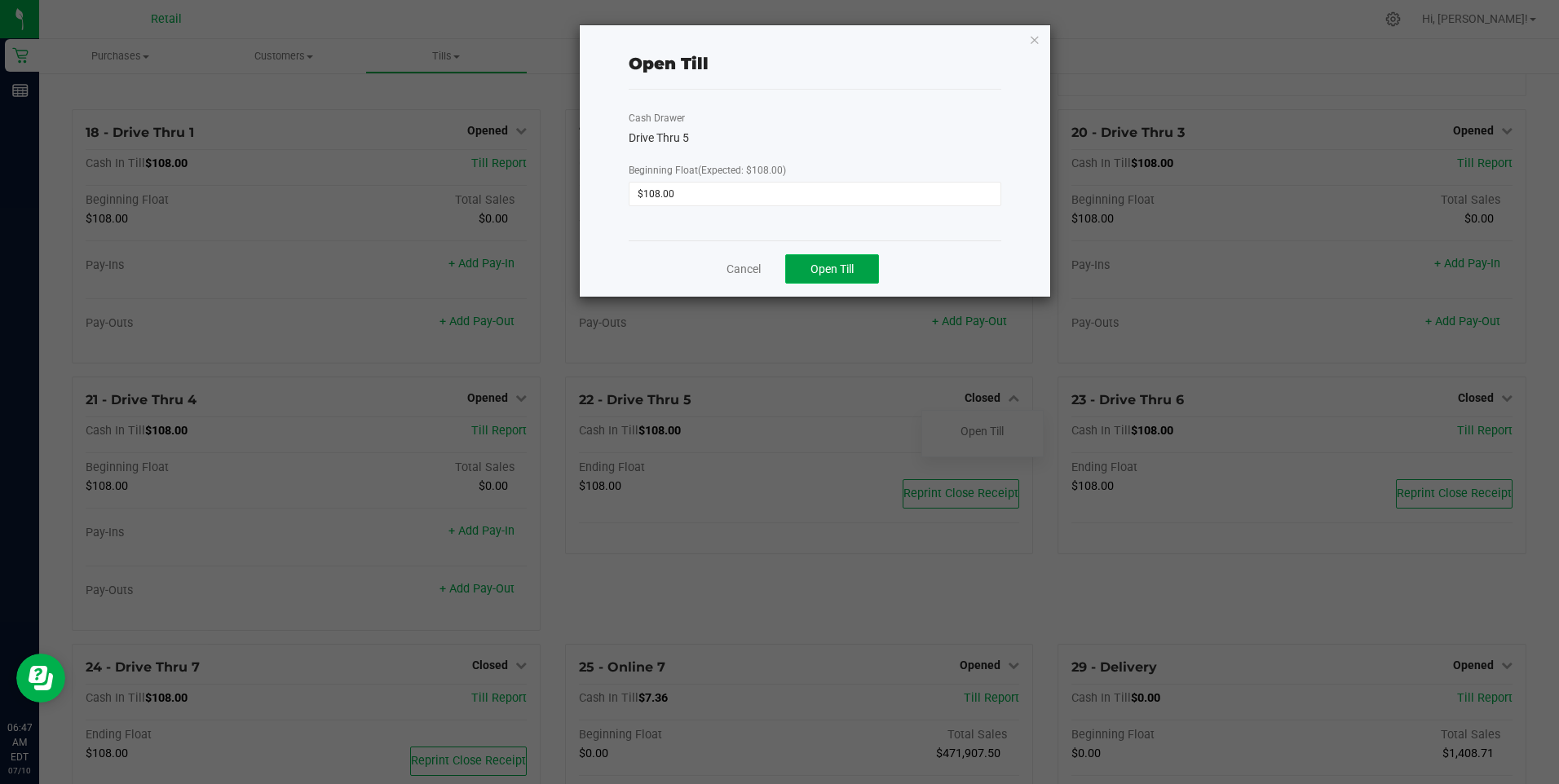 click on "Open Till" 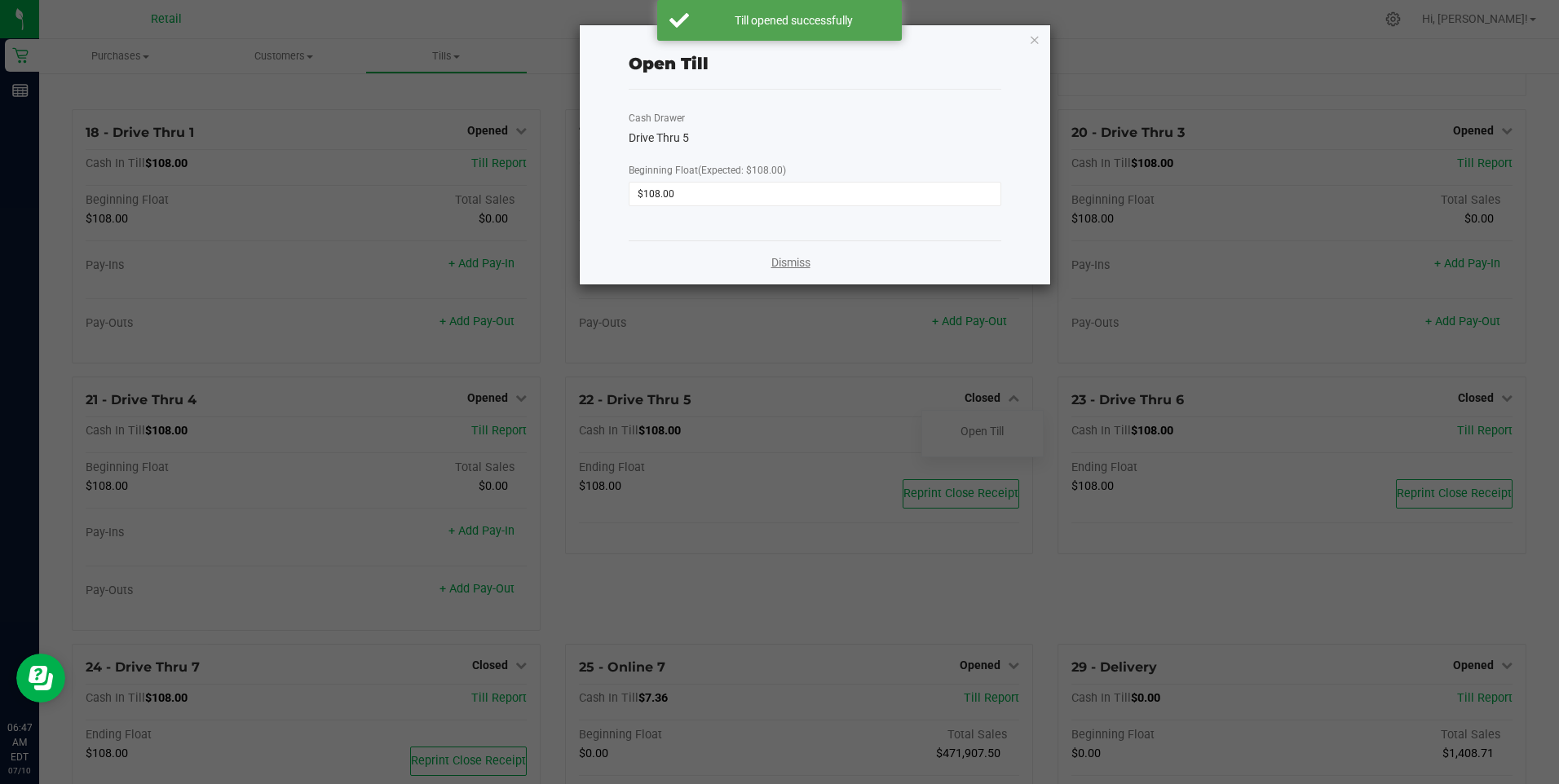 click on "Dismiss" 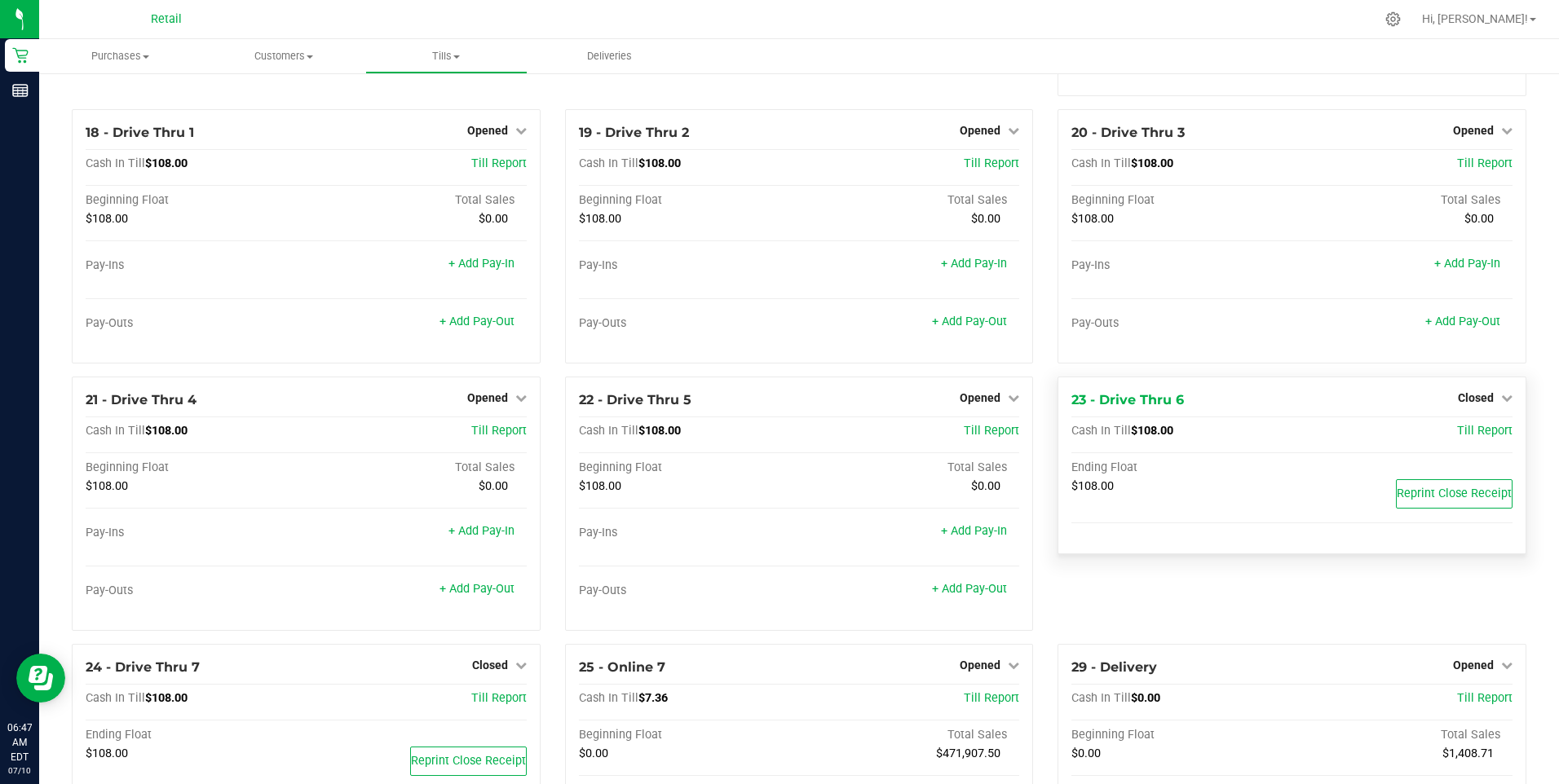 click on "23 - Drive Thru 6  Closed  Open Till   Cash In Till   $108.00   Till Report   Ending Float   $108.00       Reprint Close Receipt" at bounding box center [1292, 465] 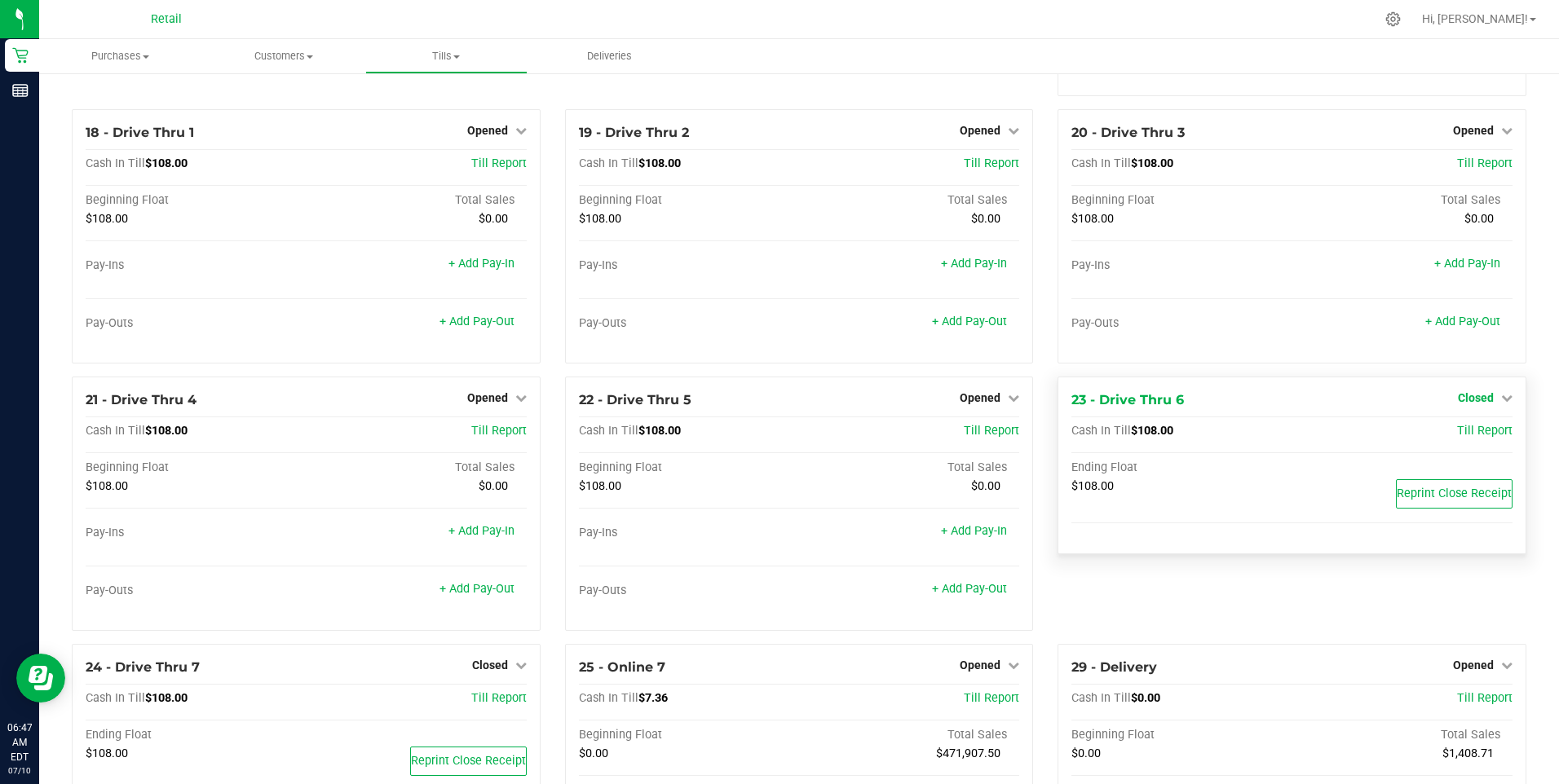 click at bounding box center (1507, 398) 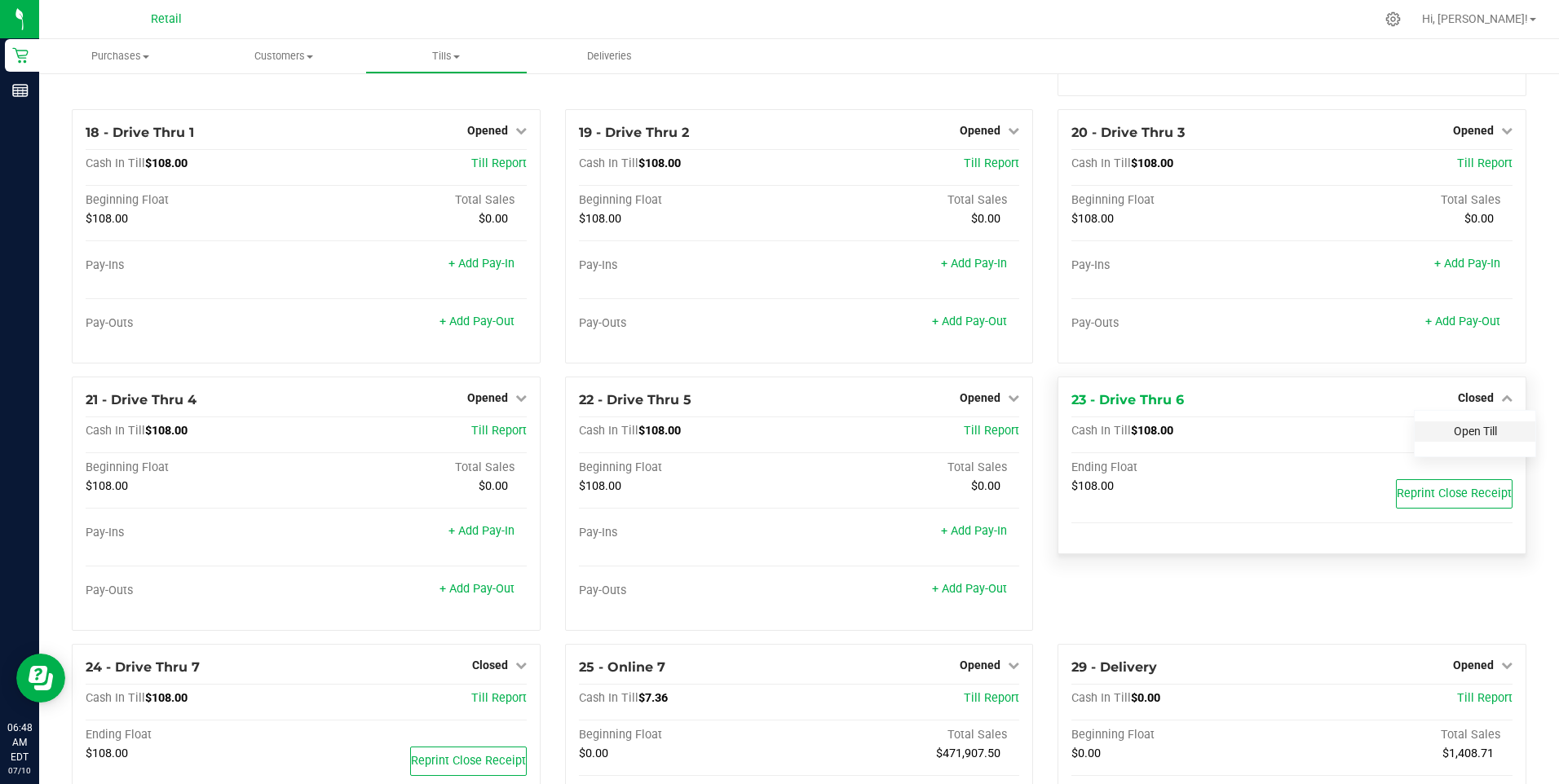 click on "Open Till" at bounding box center (1475, 431) 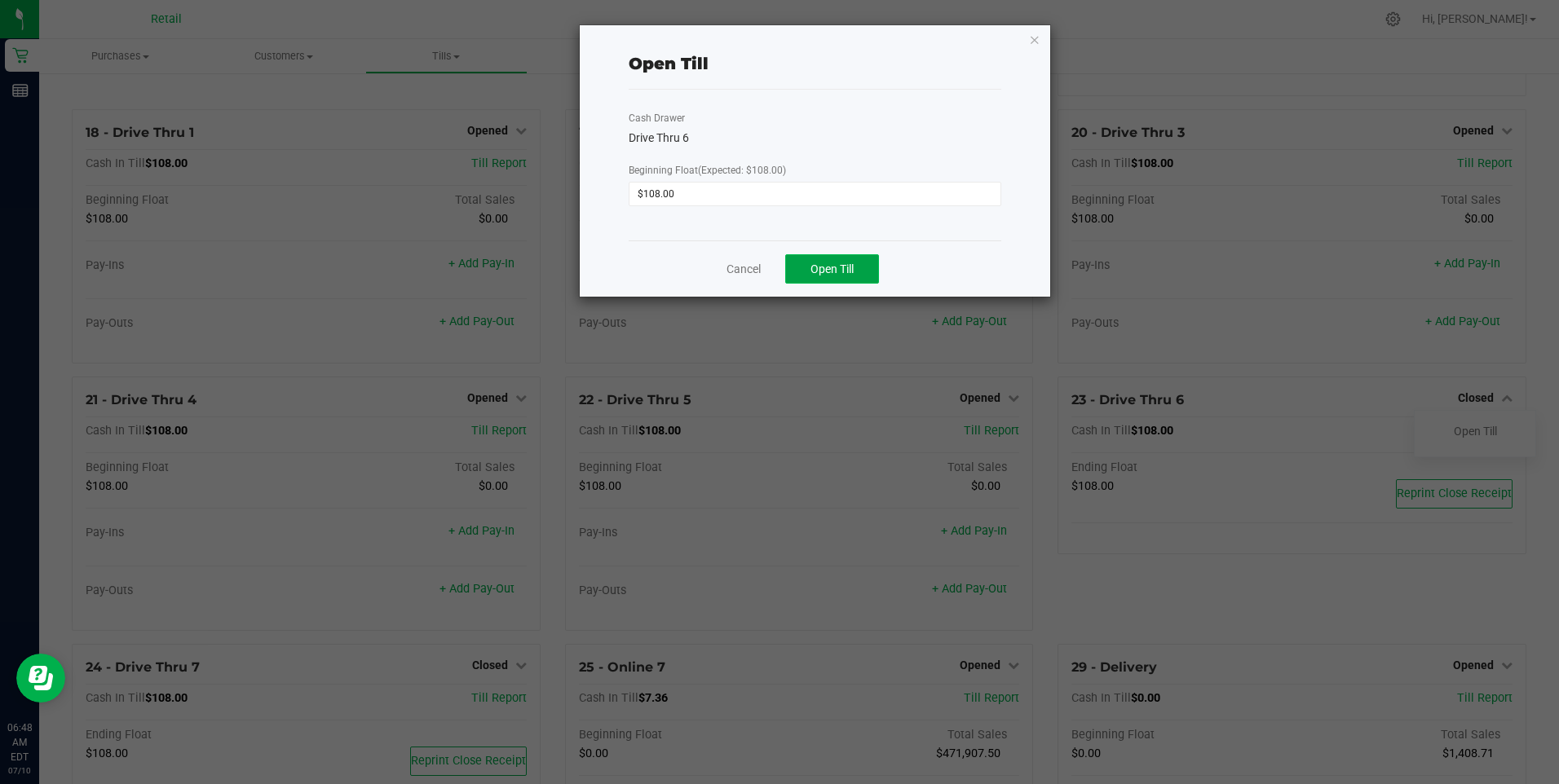 click on "Open Till" 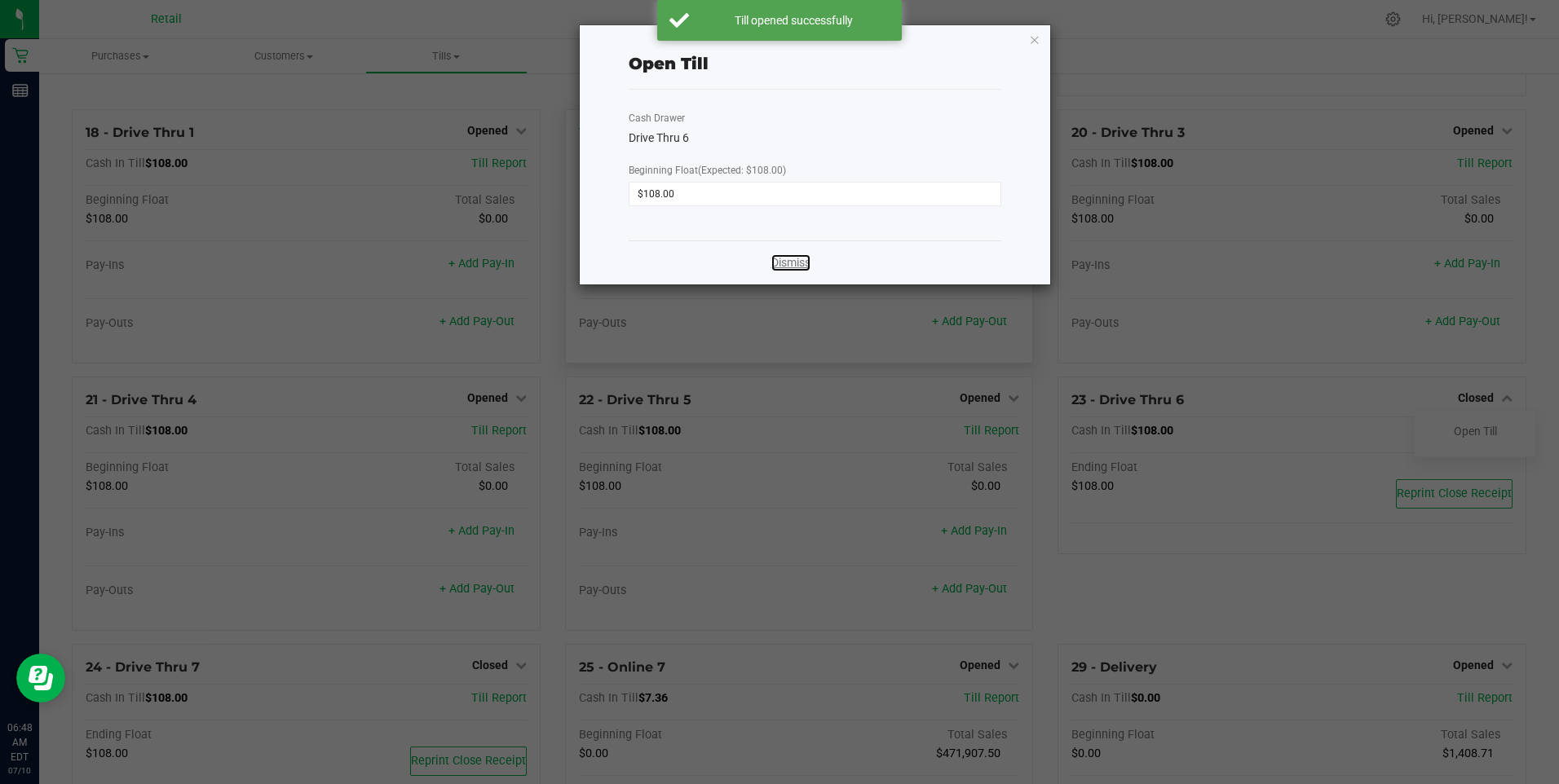 click on "Dismiss" 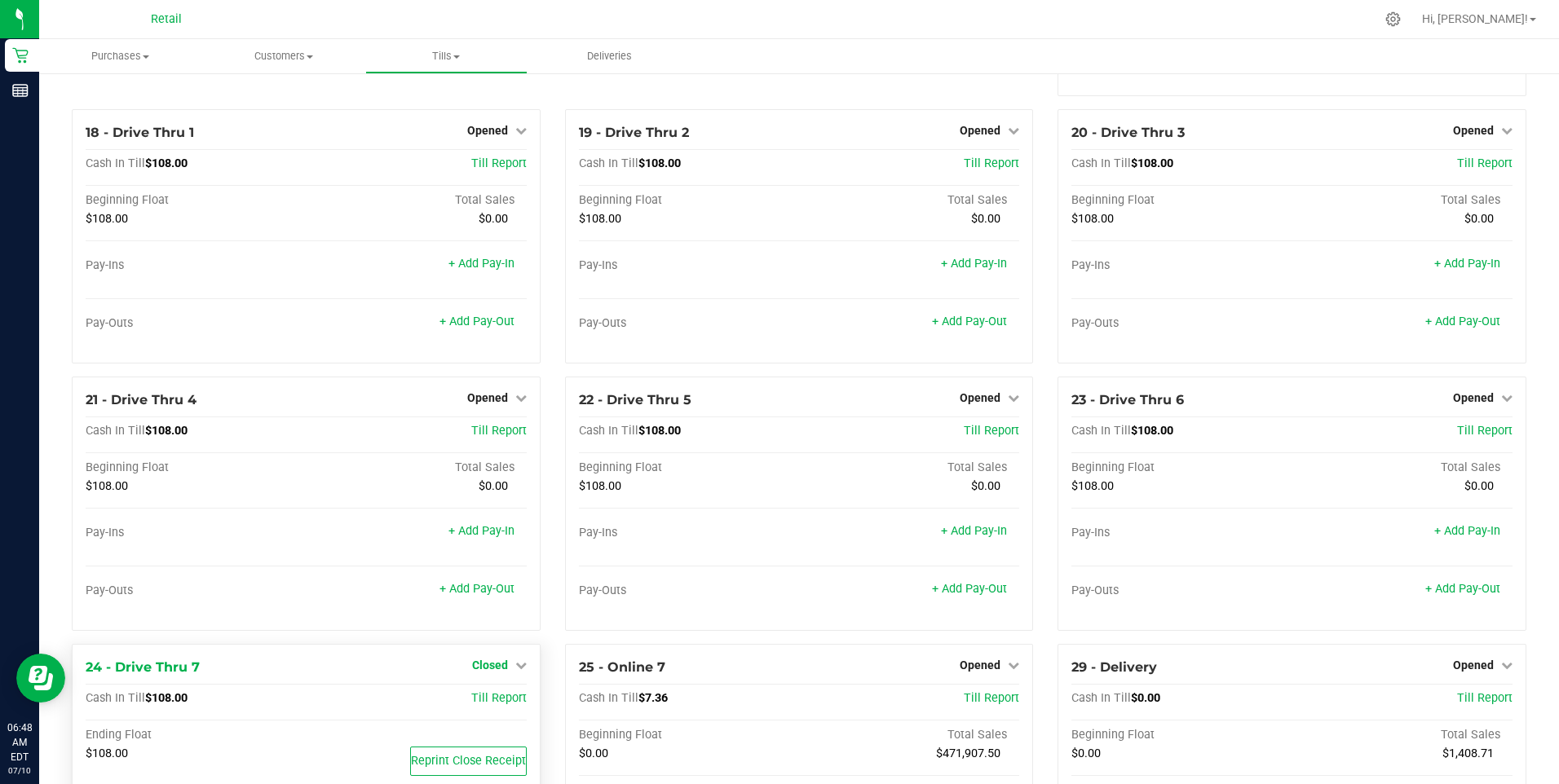 click at bounding box center (521, 665) 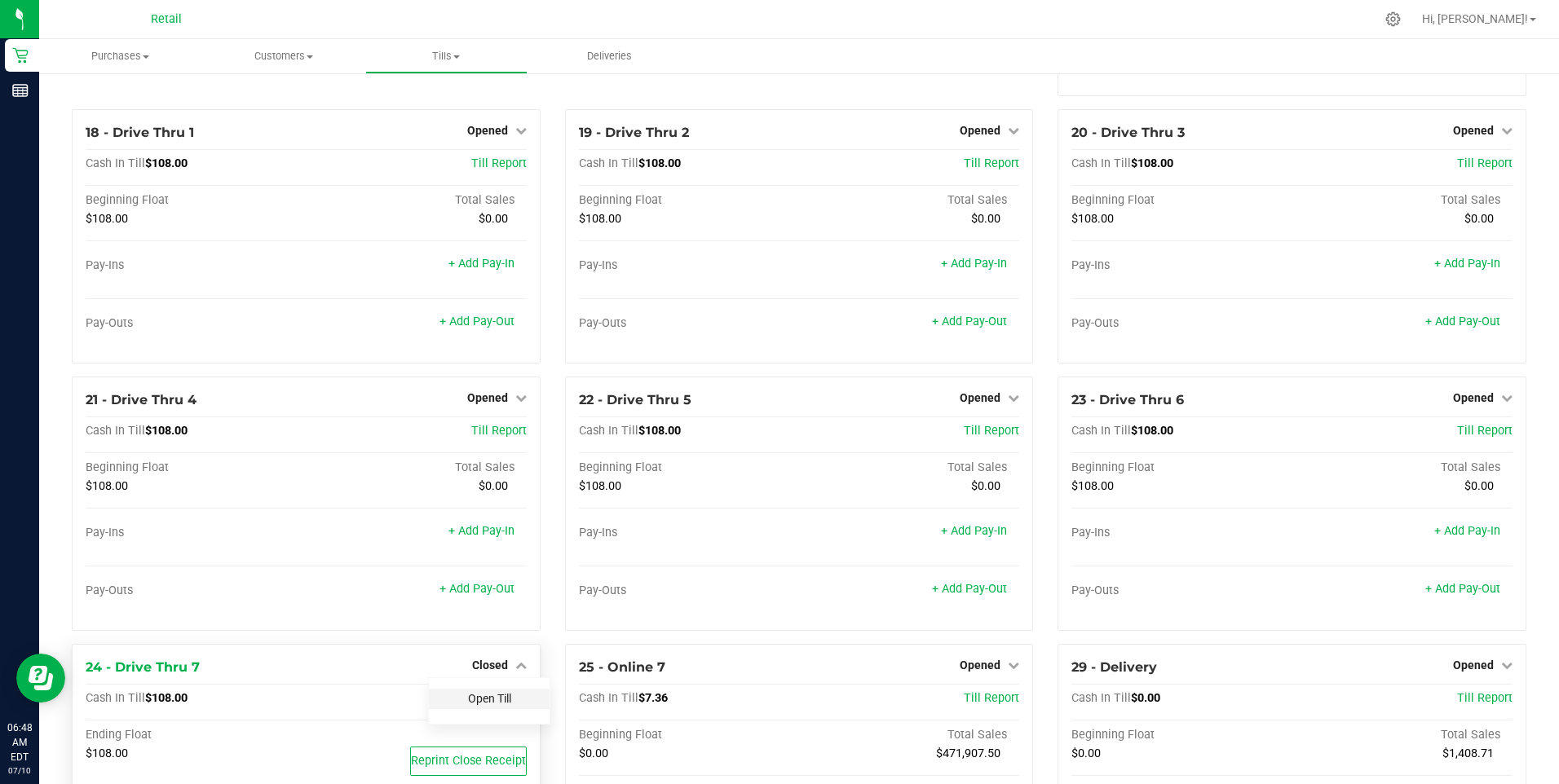 click on "Open Till" at bounding box center (489, 698) 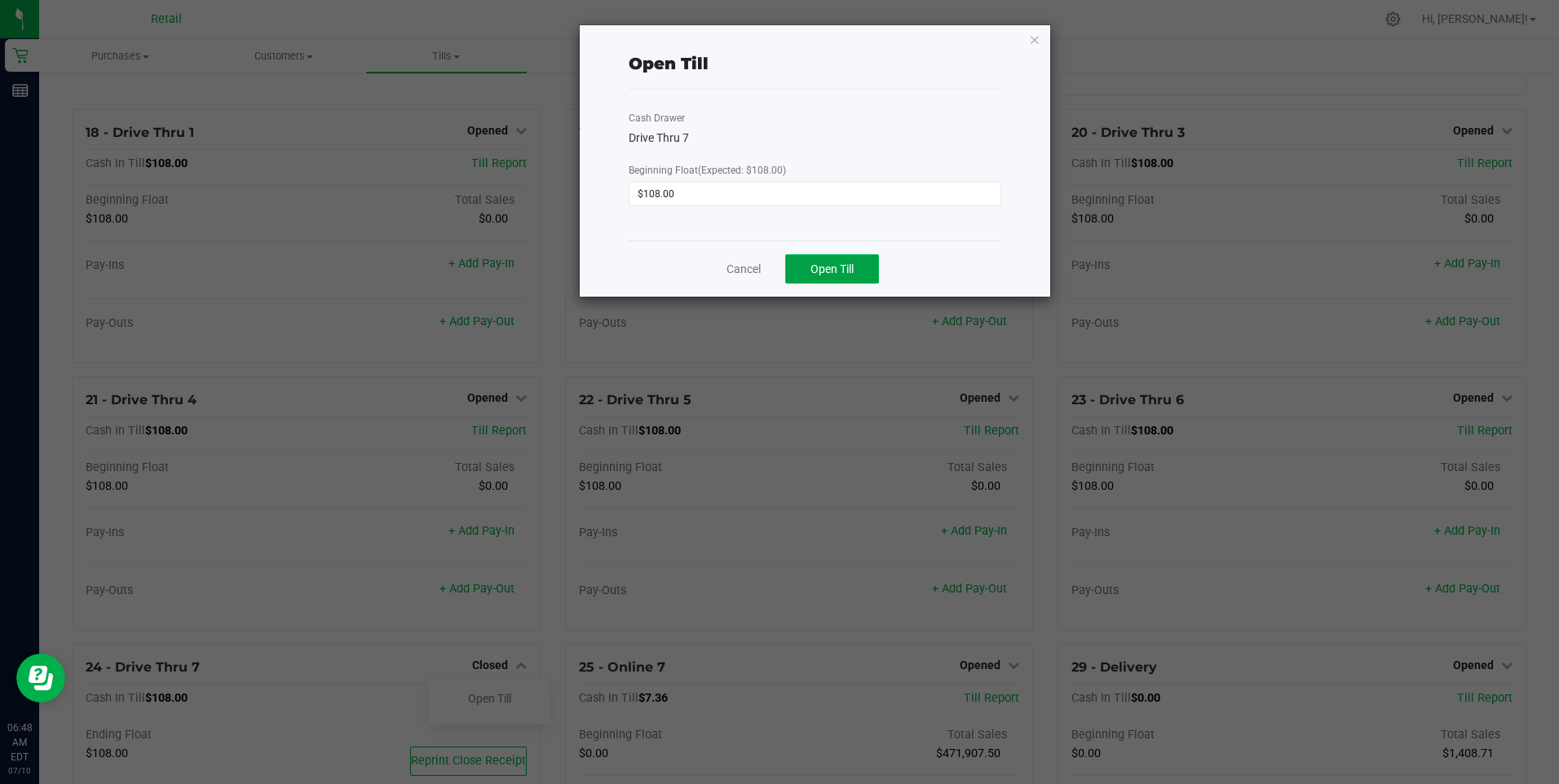 click on "Open Till" 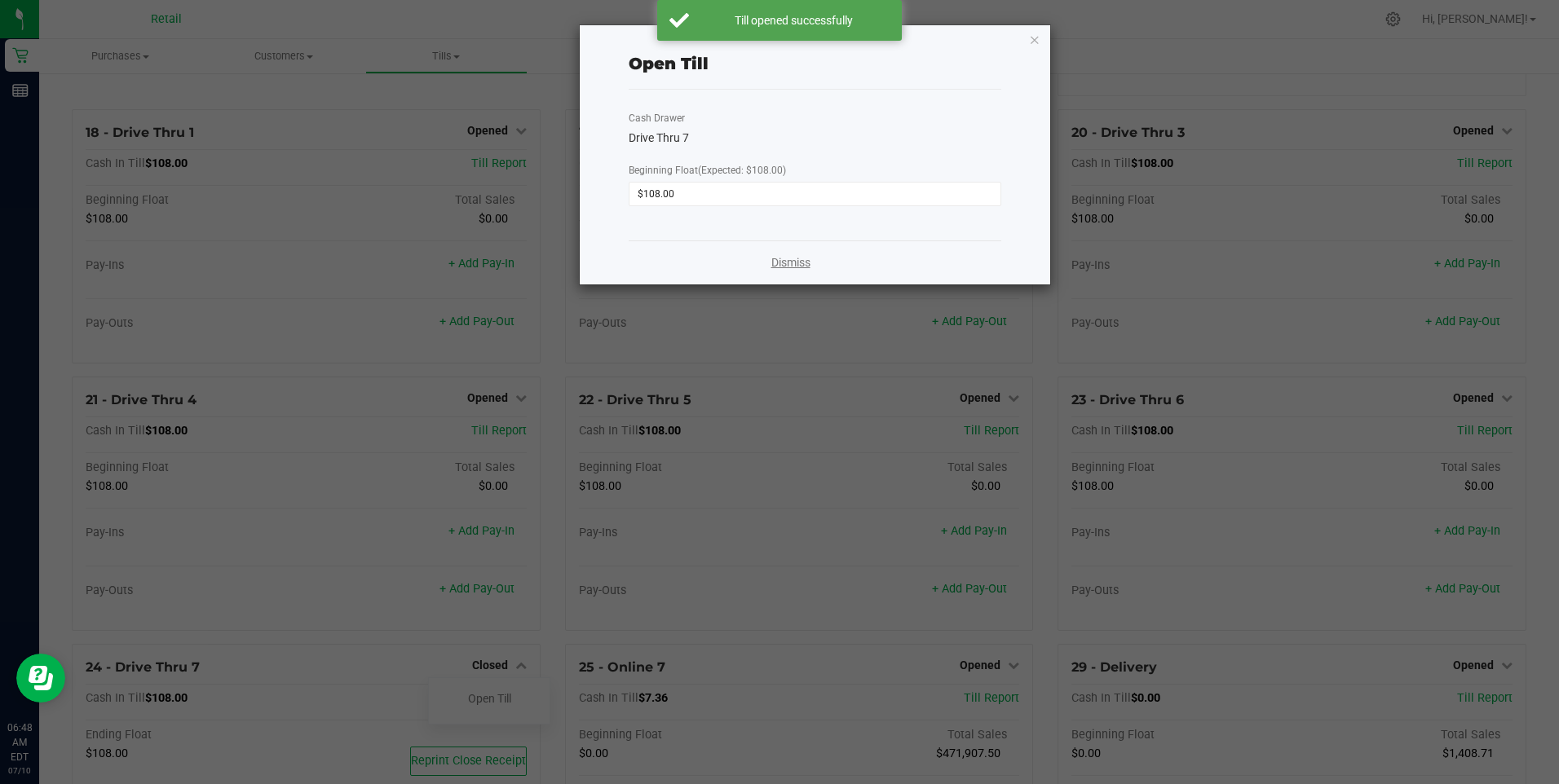 click on "Dismiss" 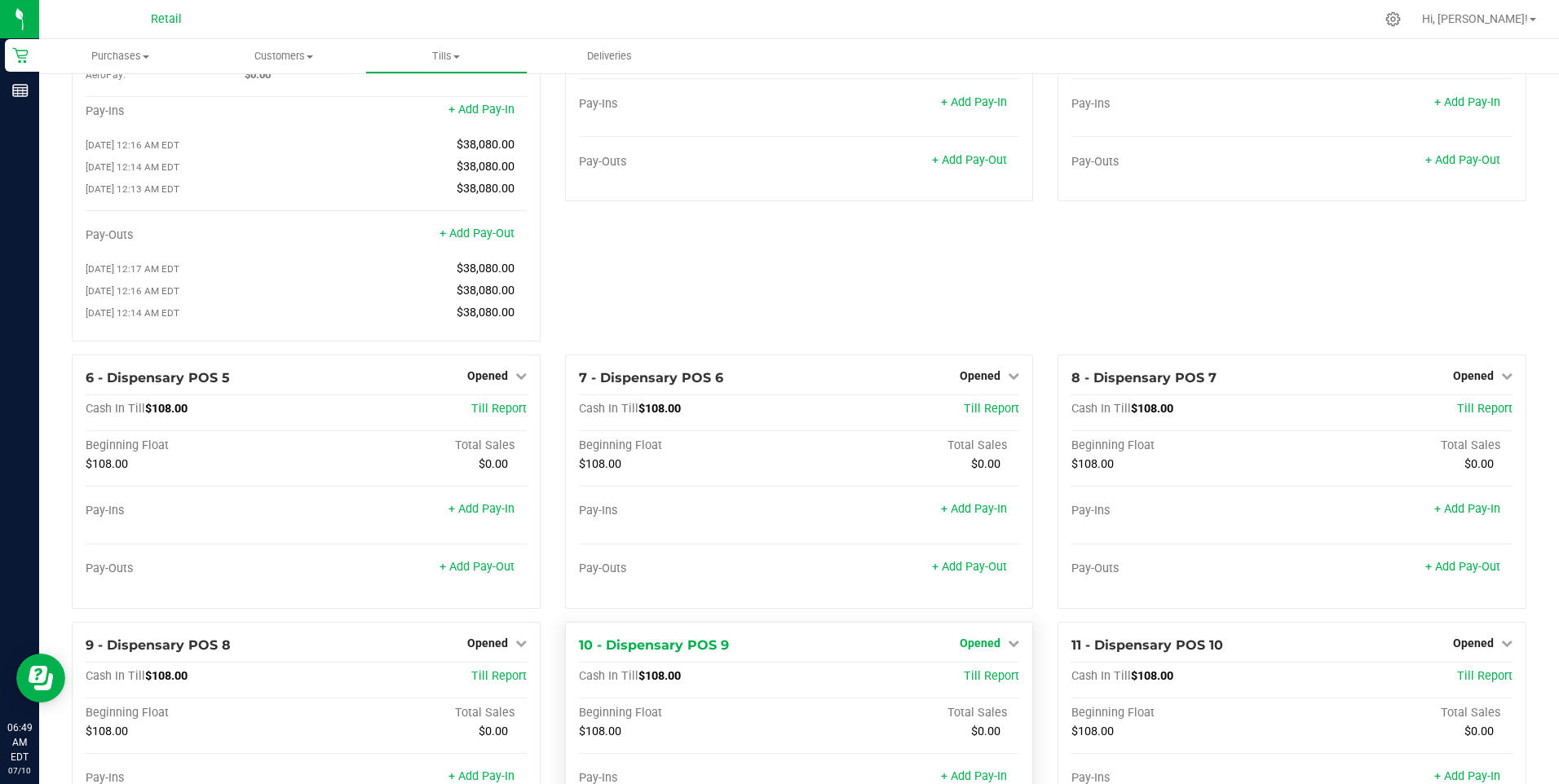 scroll, scrollTop: 0, scrollLeft: 0, axis: both 